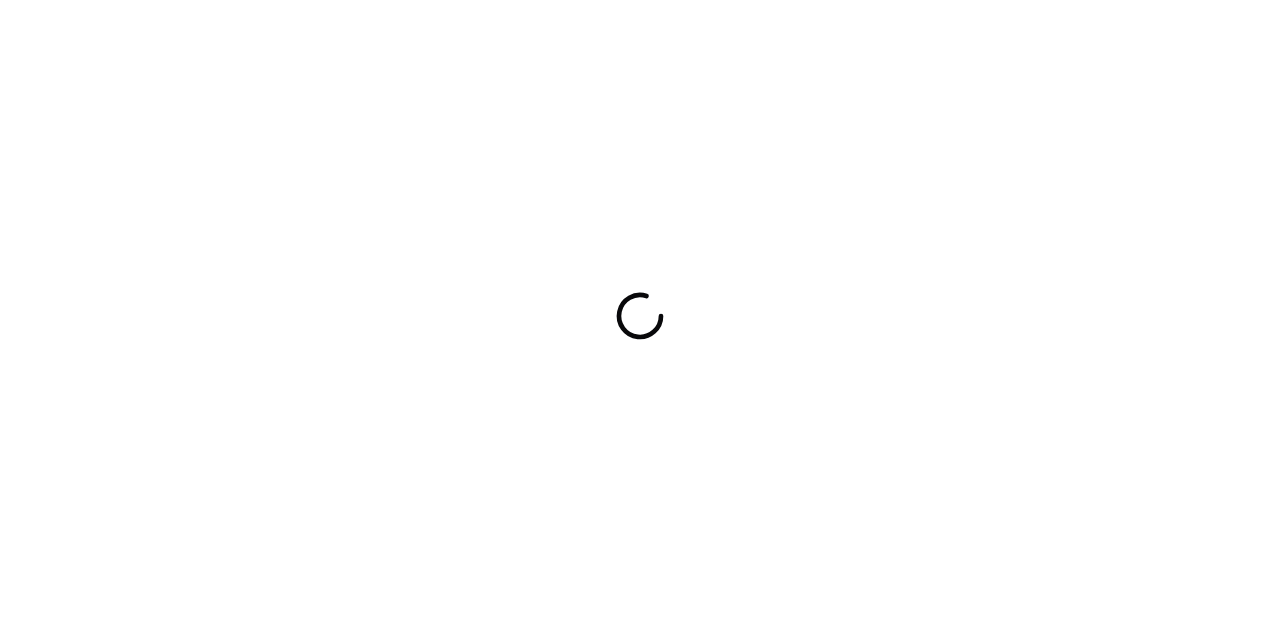 scroll, scrollTop: 0, scrollLeft: 0, axis: both 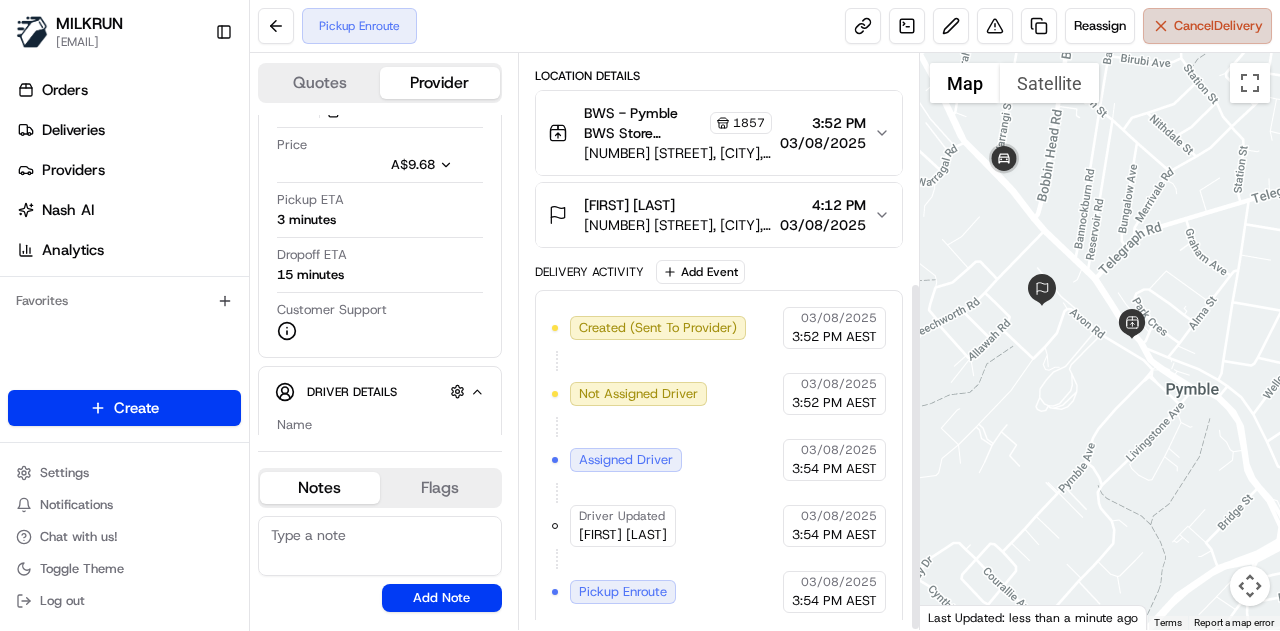 click on "Cancel  Delivery" at bounding box center [1218, 26] 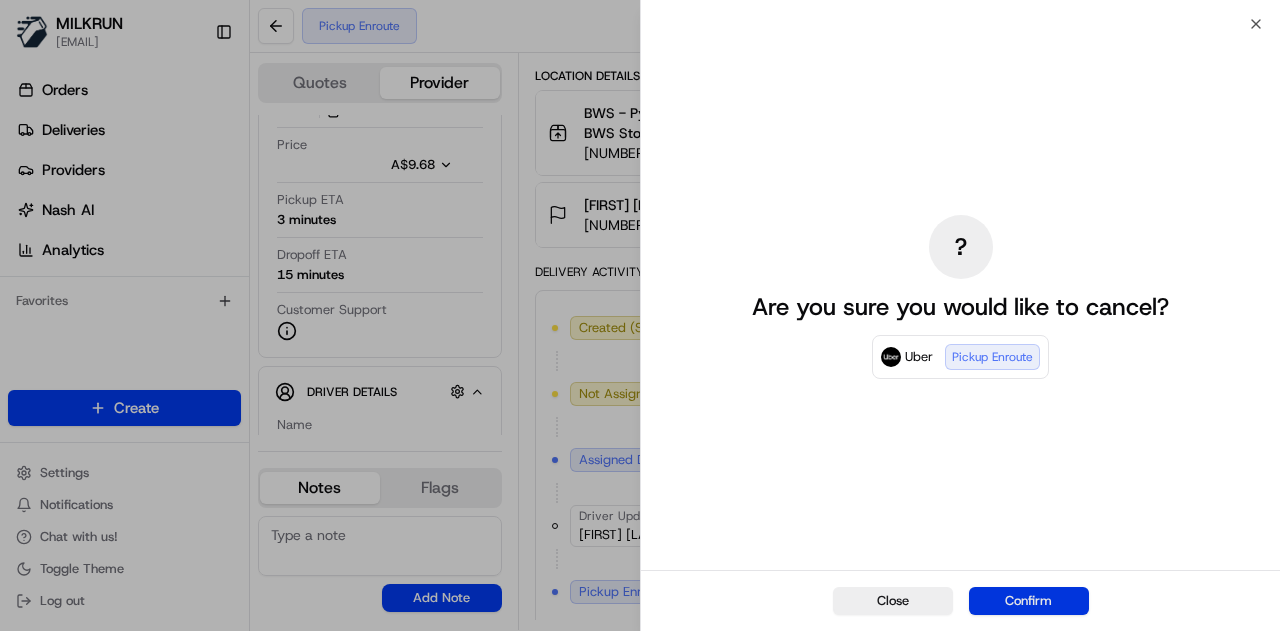 click on "Confirm" at bounding box center (1029, 601) 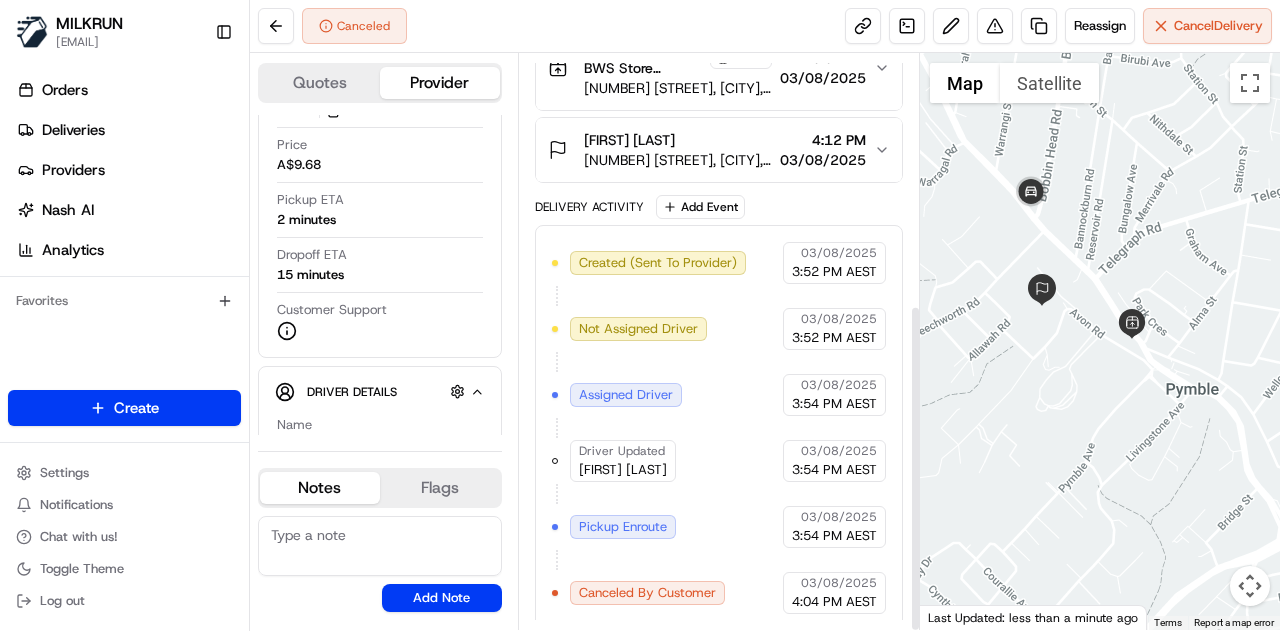scroll, scrollTop: 440, scrollLeft: 0, axis: vertical 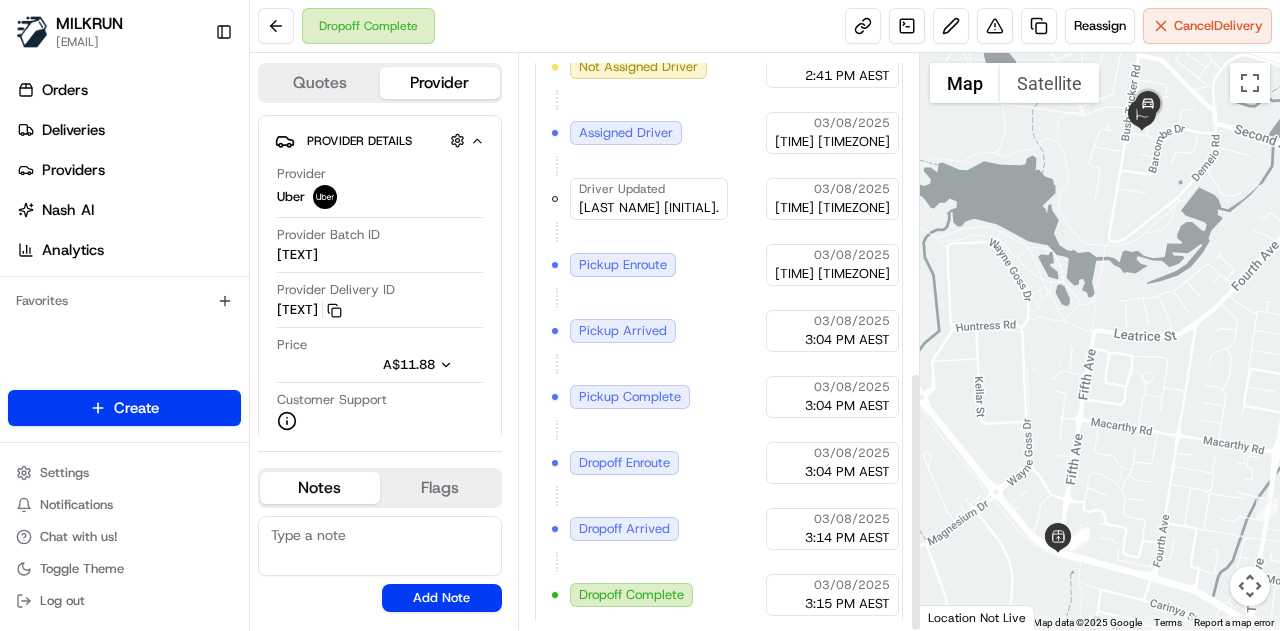 drag, startPoint x: 1146, startPoint y: 297, endPoint x: 1137, endPoint y: 423, distance: 126.32102 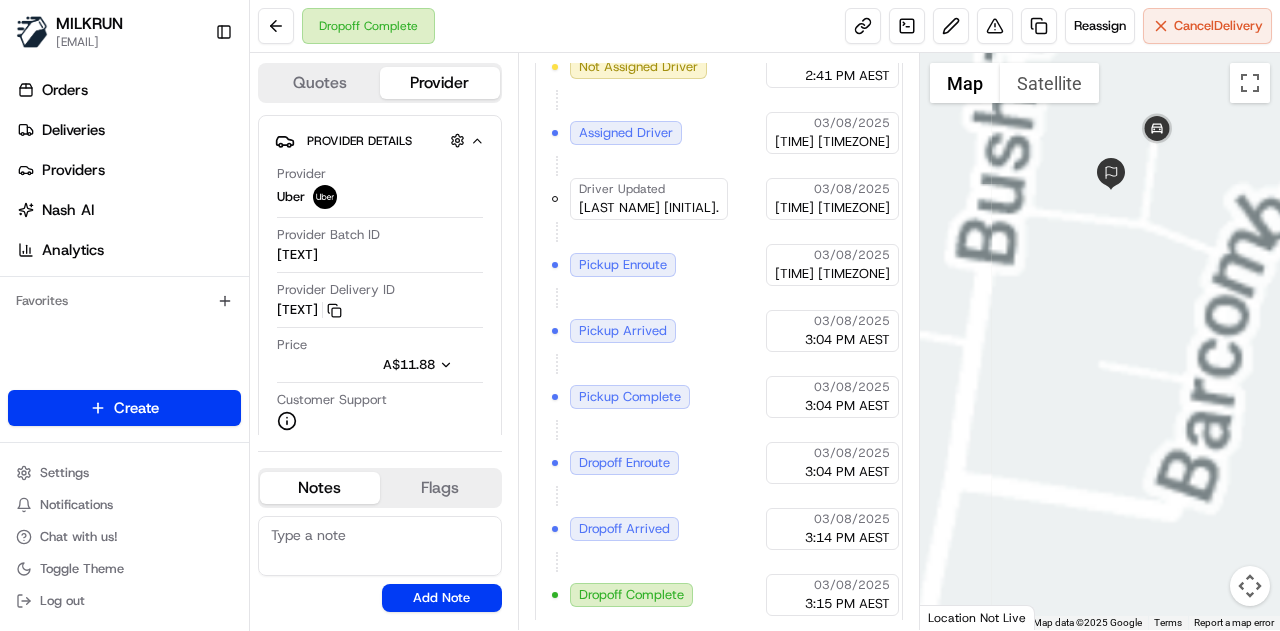 drag, startPoint x: 1118, startPoint y: 266, endPoint x: 1116, endPoint y: 359, distance: 93.0215 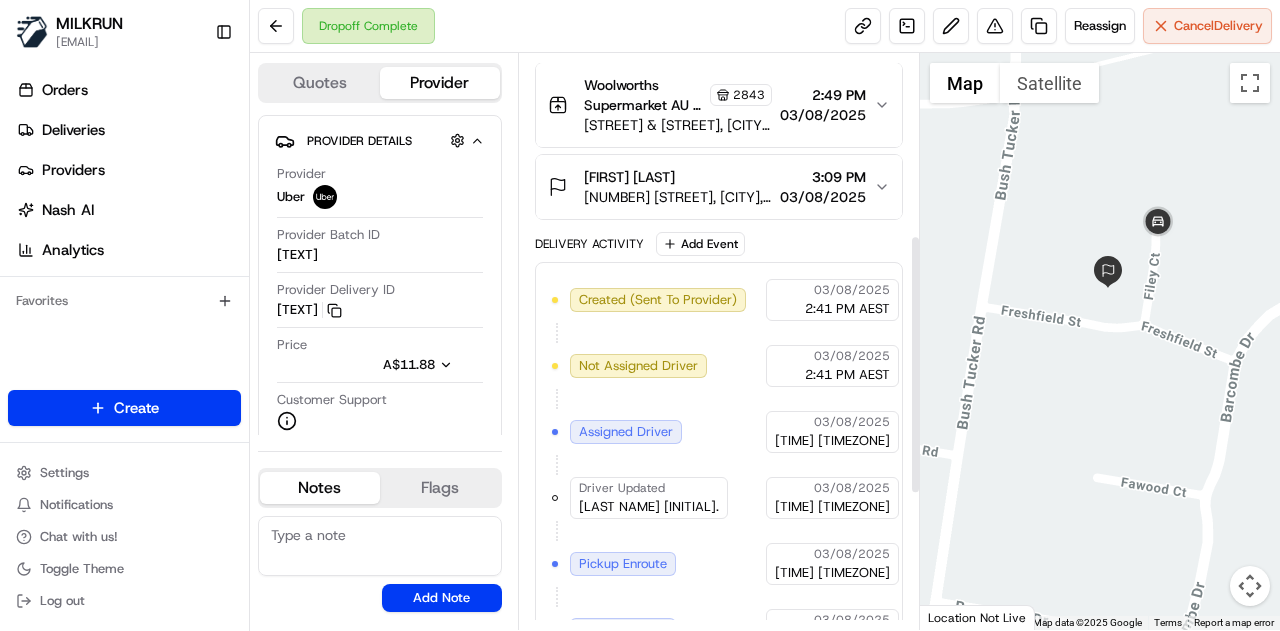 scroll, scrollTop: 402, scrollLeft: 0, axis: vertical 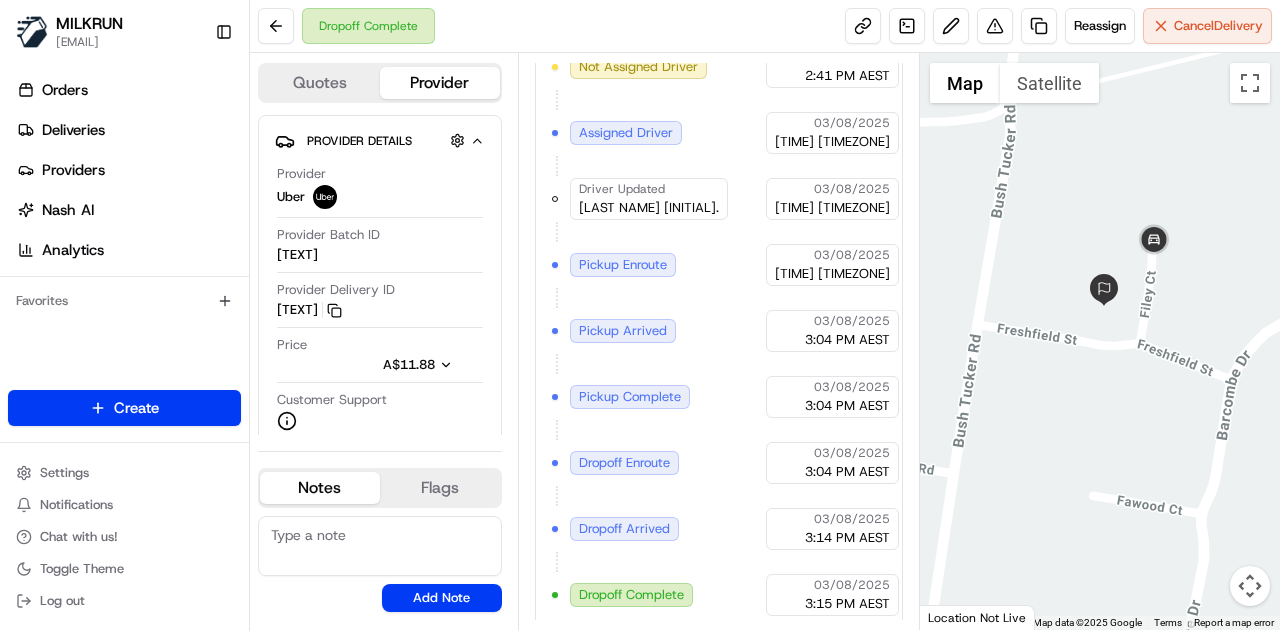 drag, startPoint x: 1174, startPoint y: 303, endPoint x: 1167, endPoint y: 327, distance: 25 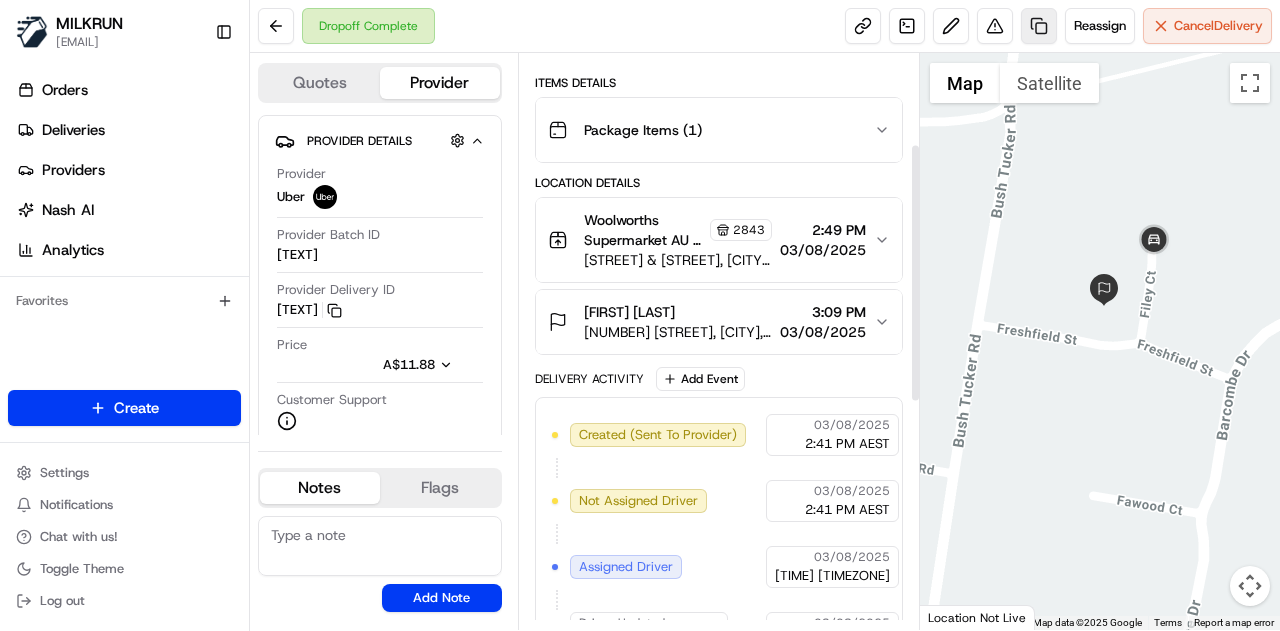 scroll, scrollTop: 202, scrollLeft: 0, axis: vertical 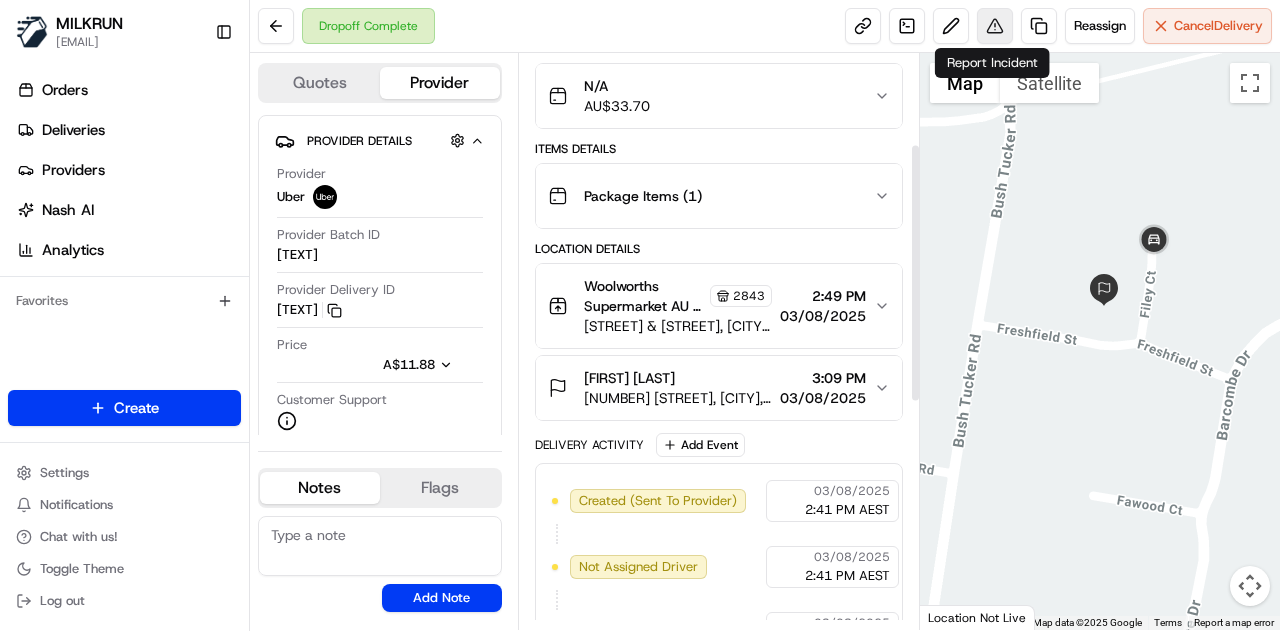 click at bounding box center [995, 26] 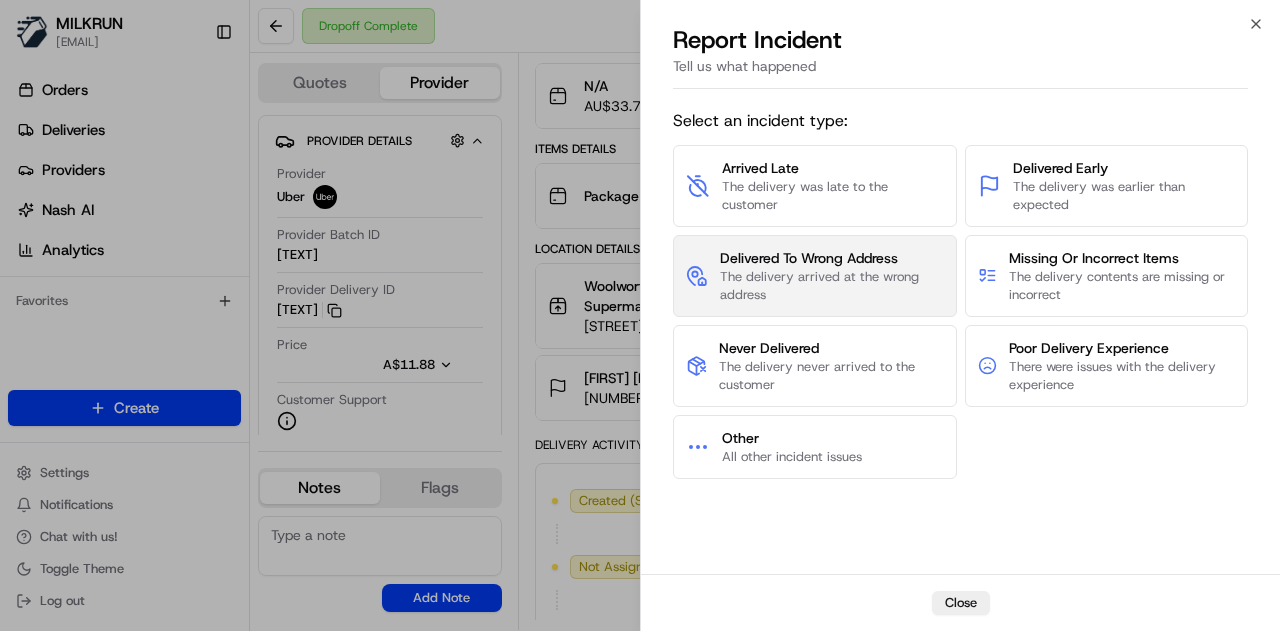 click on "The delivery arrived at the wrong address" at bounding box center [832, 286] 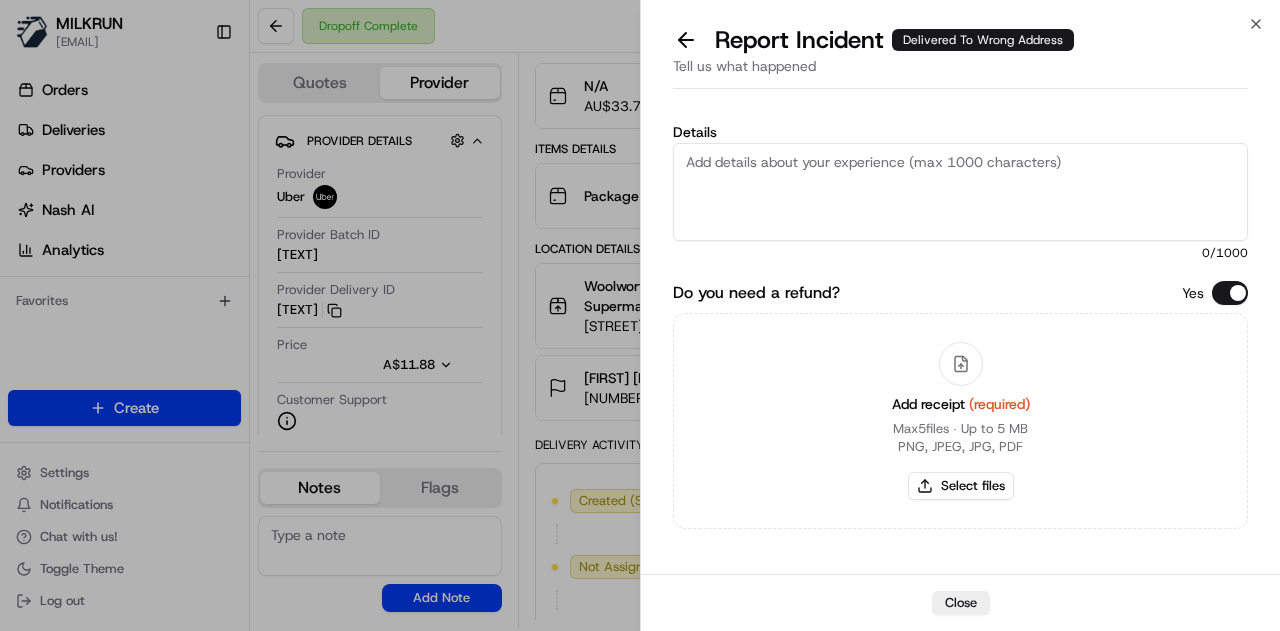 click on "Details" at bounding box center (960, 192) 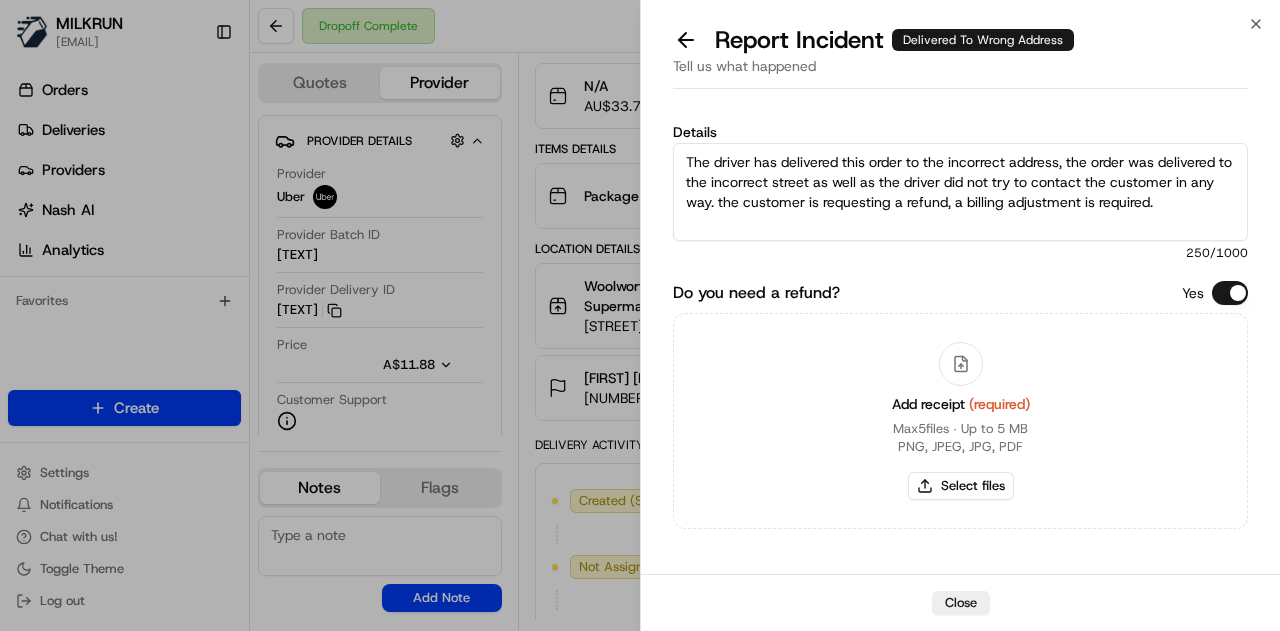 type on "The driver has delivered this order to the incorrect address, the order was delivered to the incorrect street as well as the driver did not try to contact the customer in any way. the customer is requesting a refund, a billing adjustment is required." 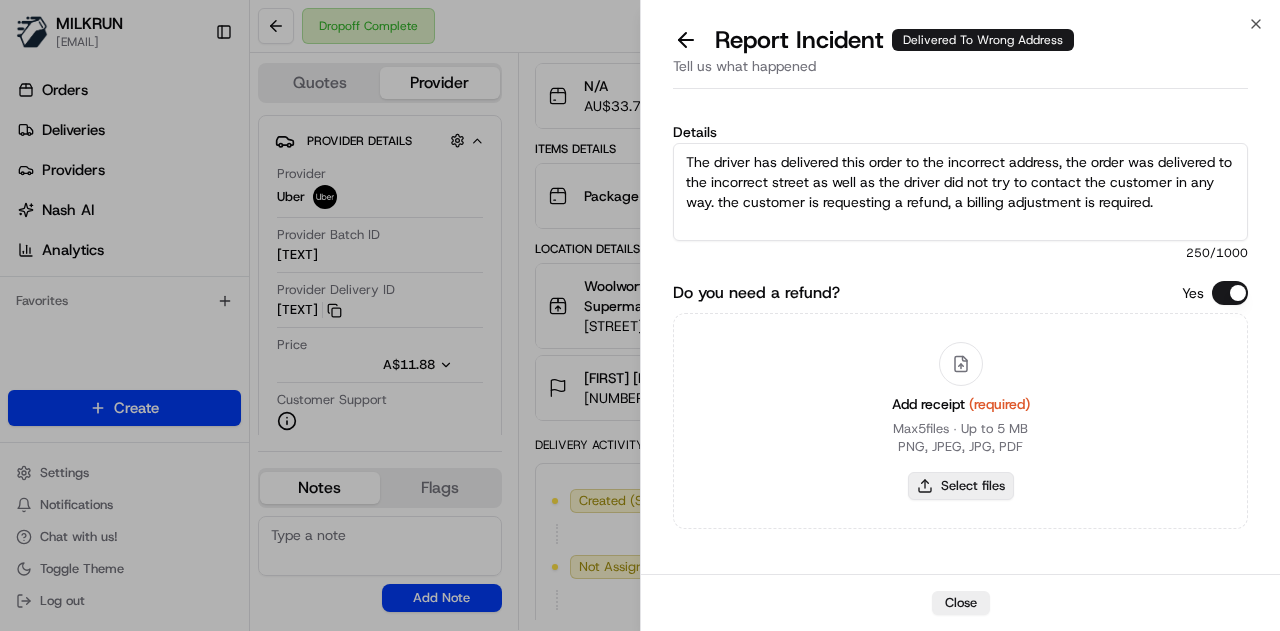 click on "Select files" at bounding box center [961, 486] 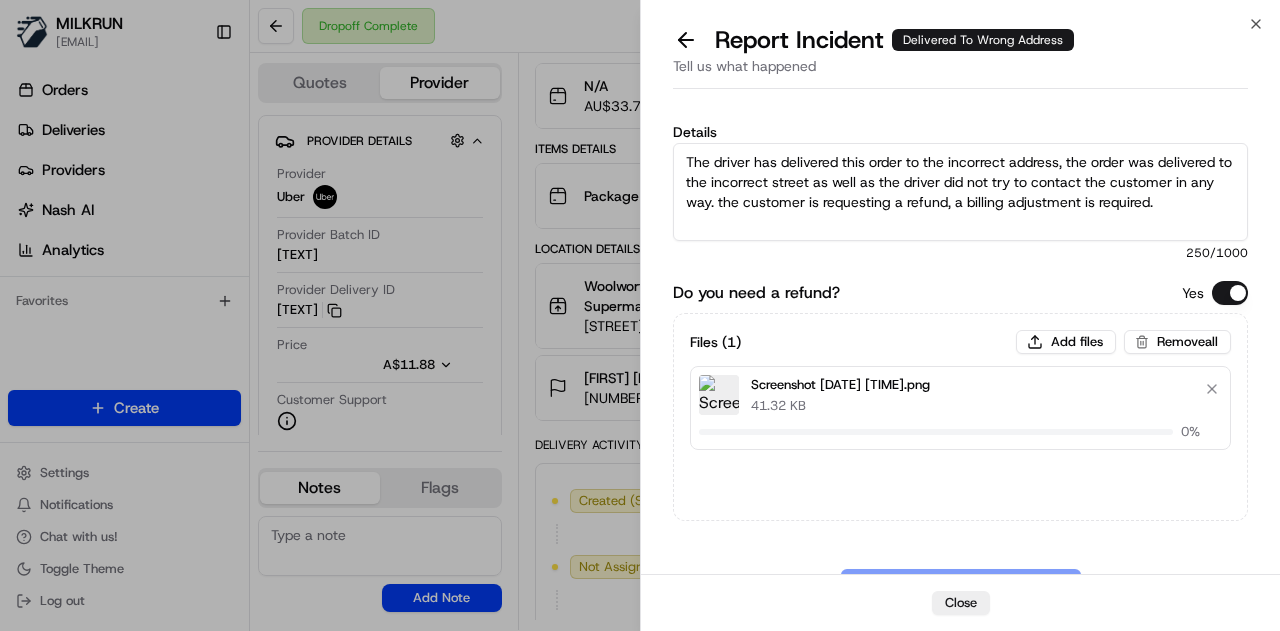 type 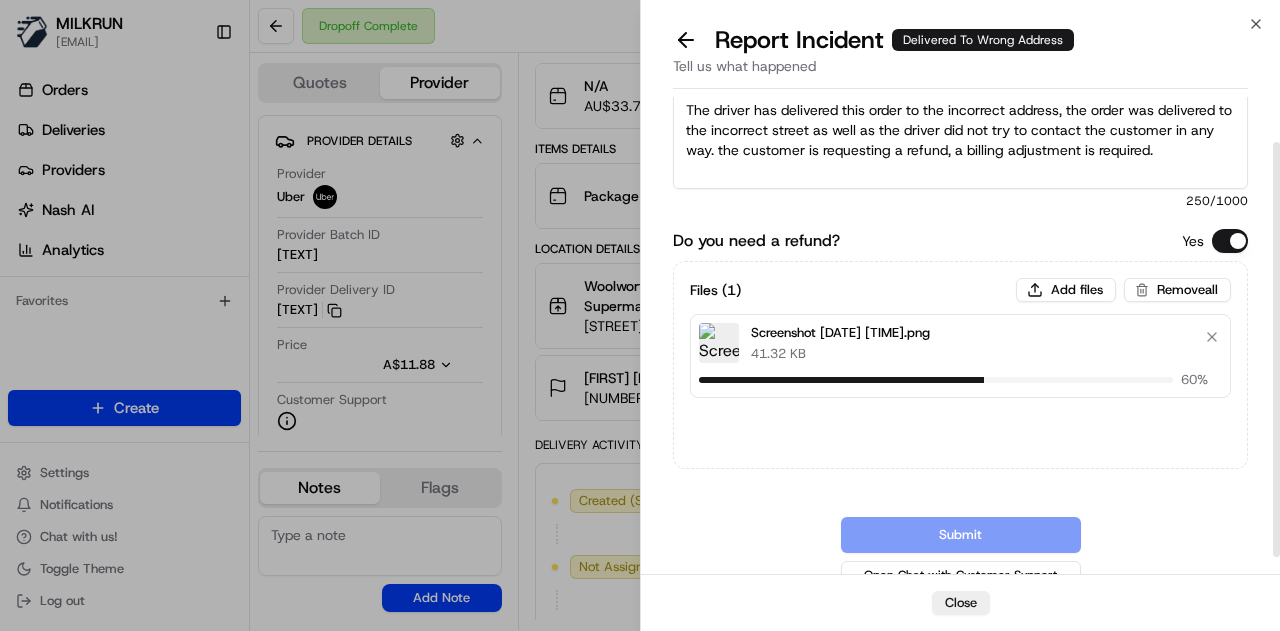 scroll, scrollTop: 73, scrollLeft: 0, axis: vertical 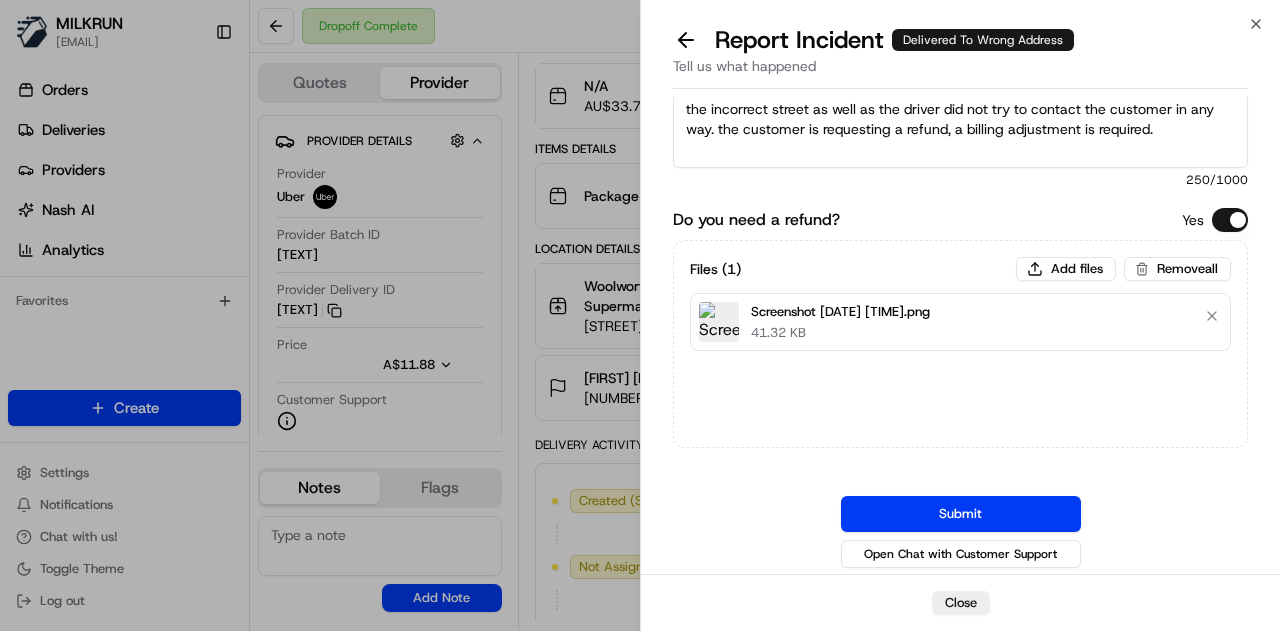 click on "Submit" at bounding box center (961, 514) 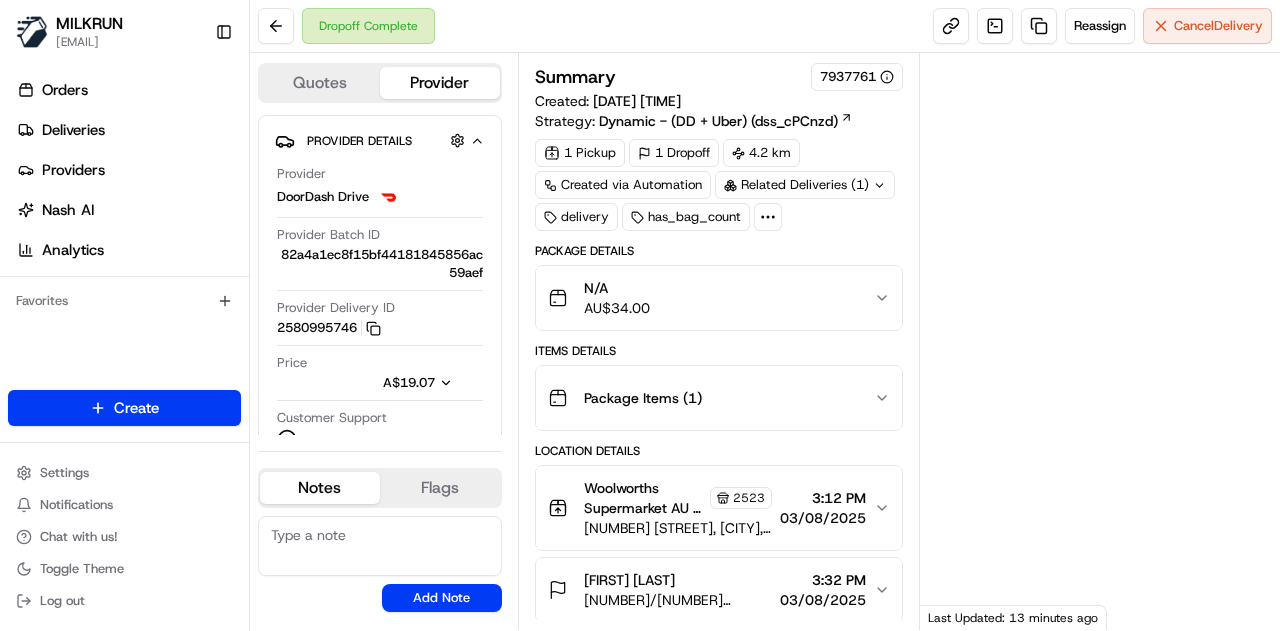 scroll, scrollTop: 0, scrollLeft: 0, axis: both 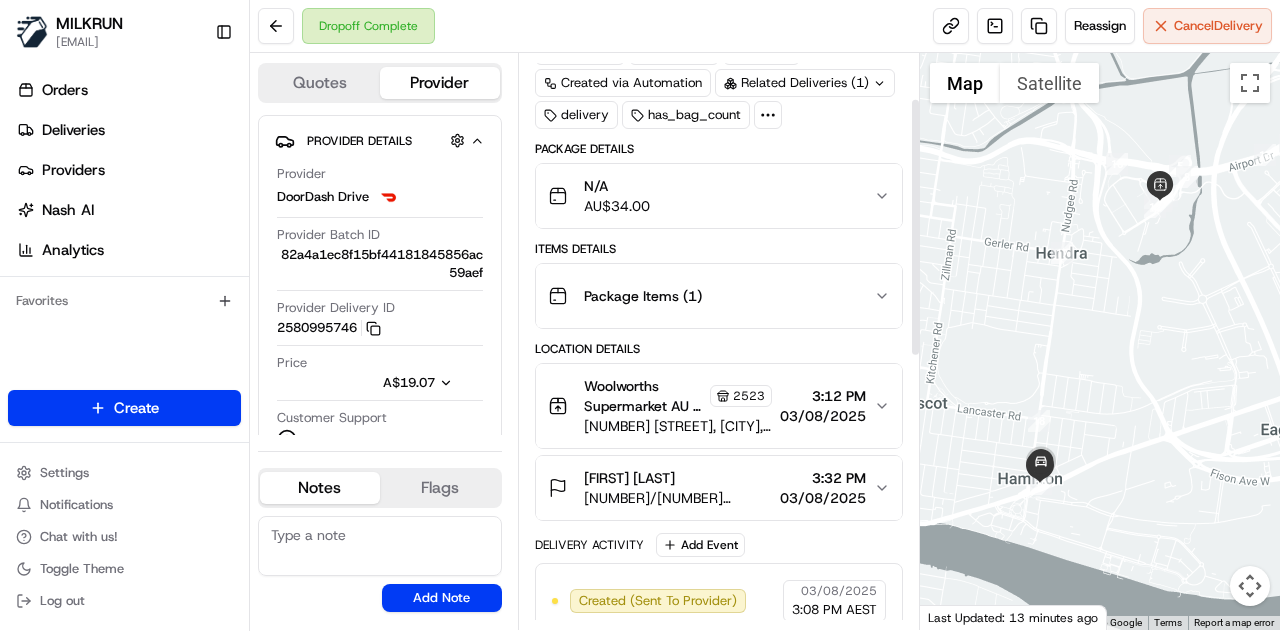 drag, startPoint x: 1034, startPoint y: 357, endPoint x: 1034, endPoint y: 319, distance: 38 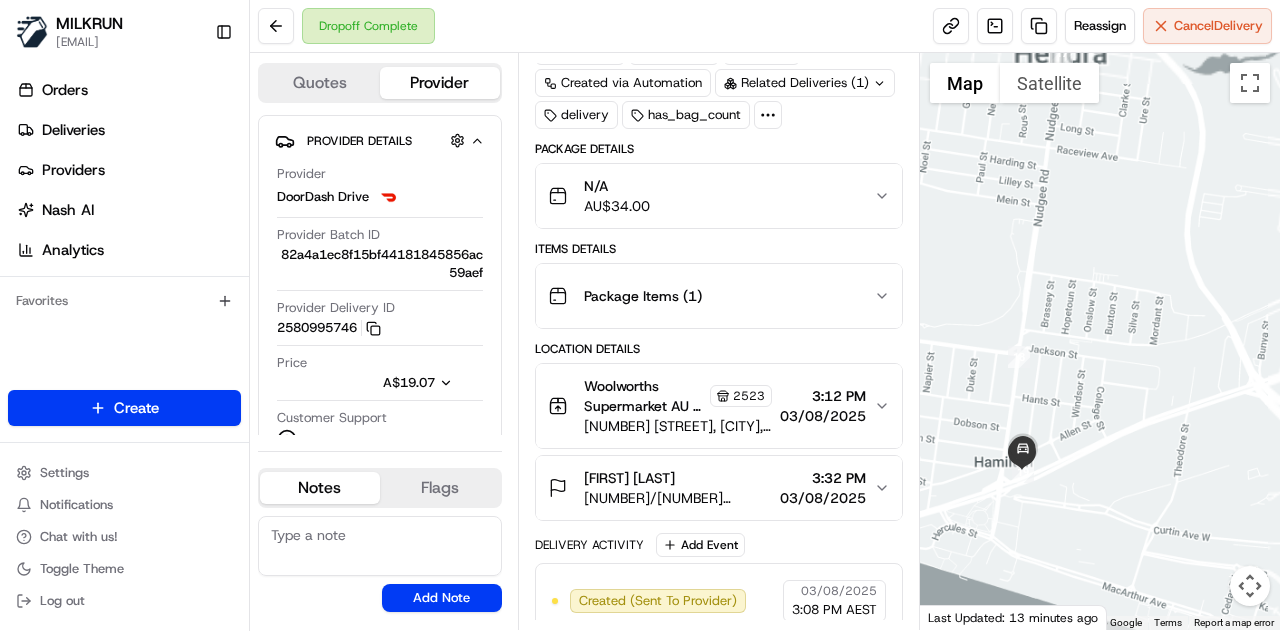 click at bounding box center [1100, 341] 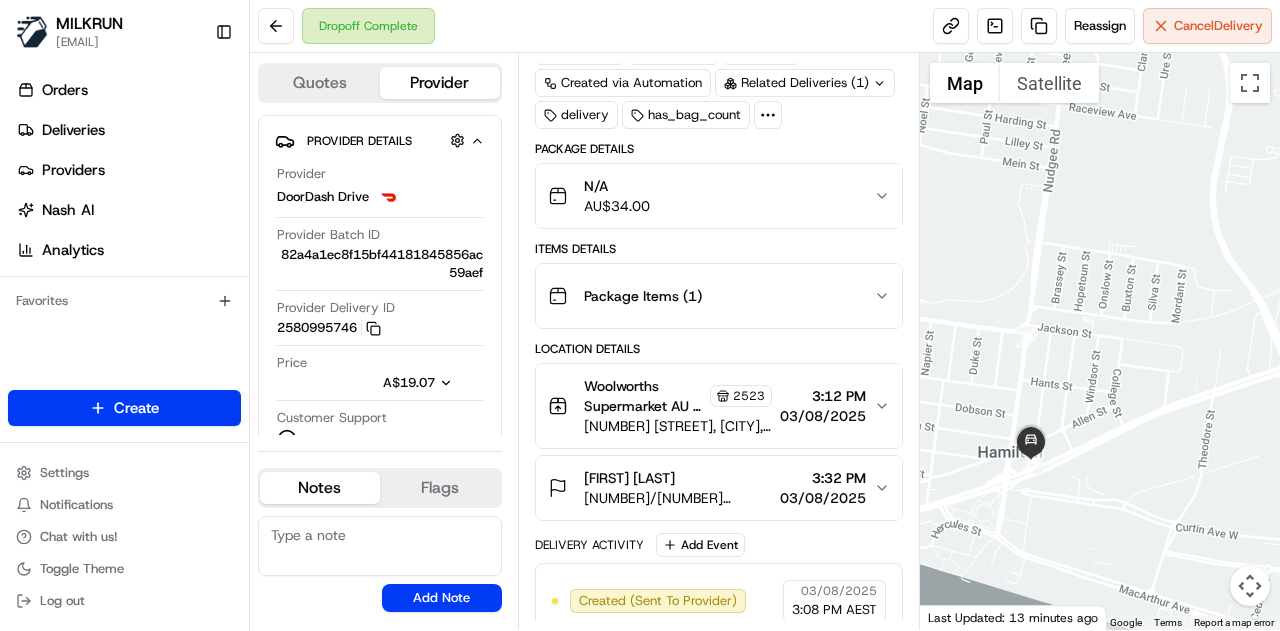 drag, startPoint x: 1052, startPoint y: 353, endPoint x: 1088, endPoint y: 322, distance: 47.507893 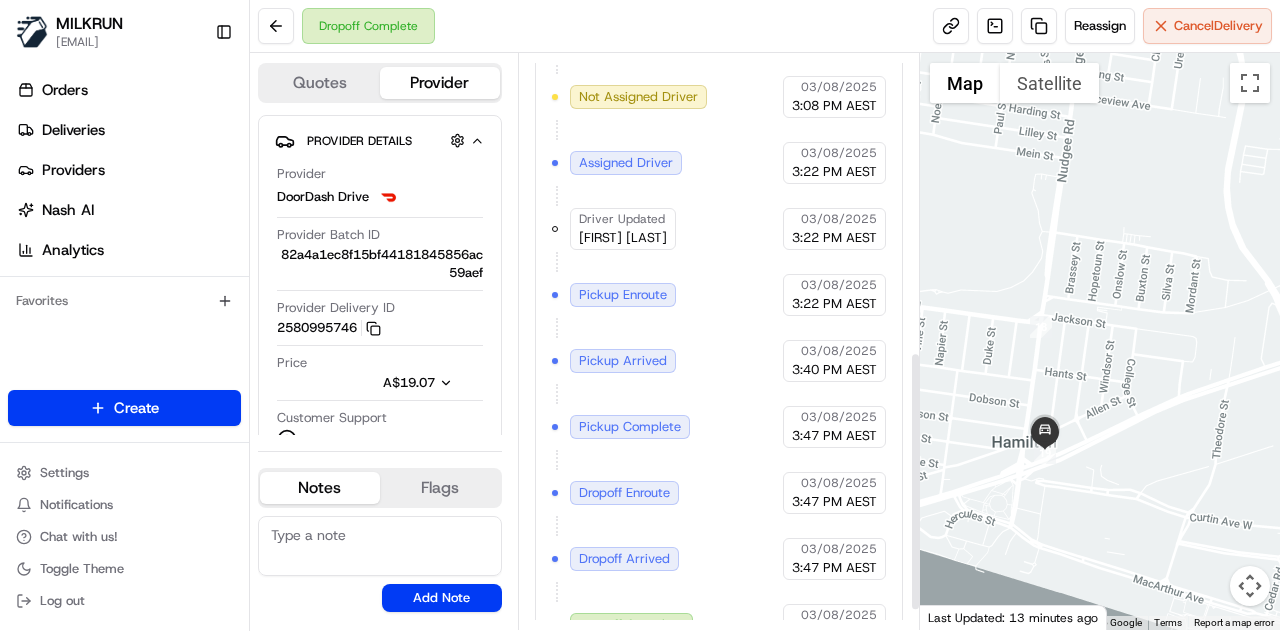 scroll, scrollTop: 702, scrollLeft: 0, axis: vertical 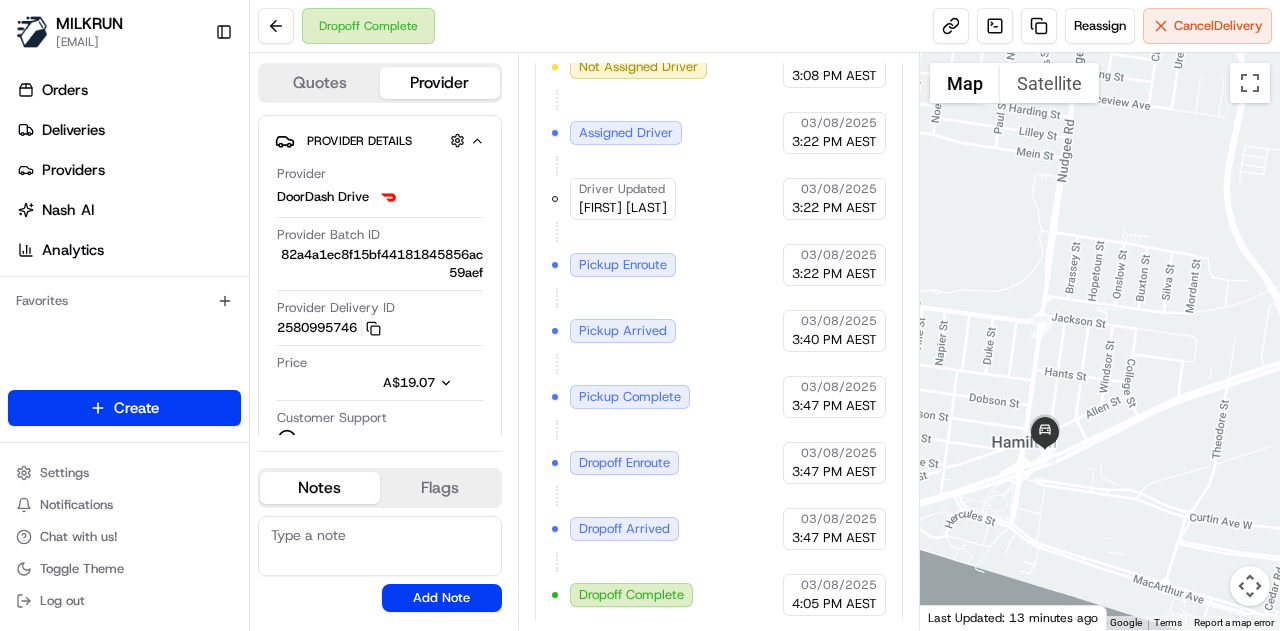 drag, startPoint x: 1072, startPoint y: 484, endPoint x: 1084, endPoint y: 404, distance: 80.895 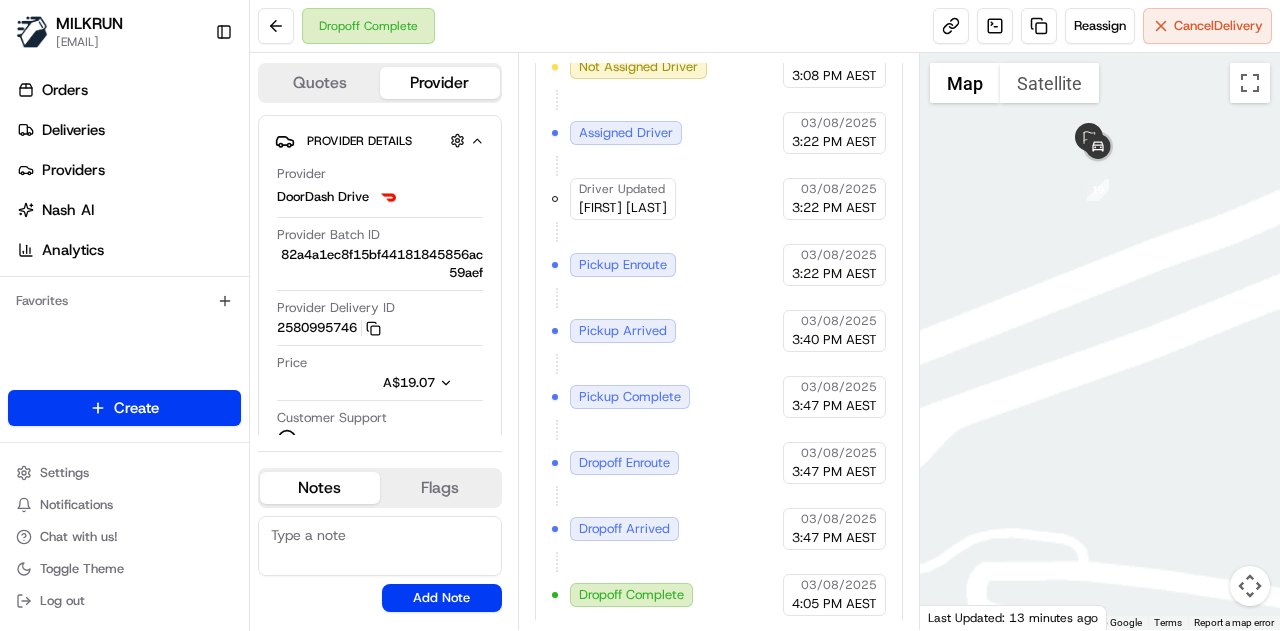 drag, startPoint x: 1058, startPoint y: 203, endPoint x: 1046, endPoint y: 257, distance: 55.31727 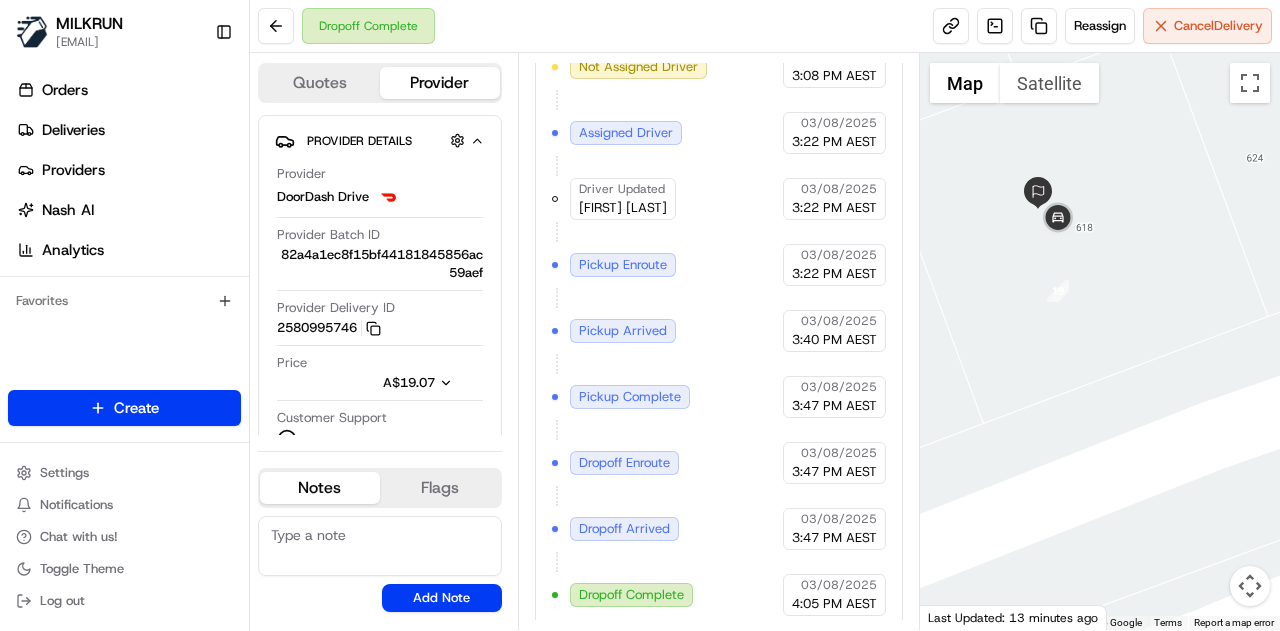 drag, startPoint x: 1082, startPoint y: 227, endPoint x: 1109, endPoint y: 255, distance: 38.8973 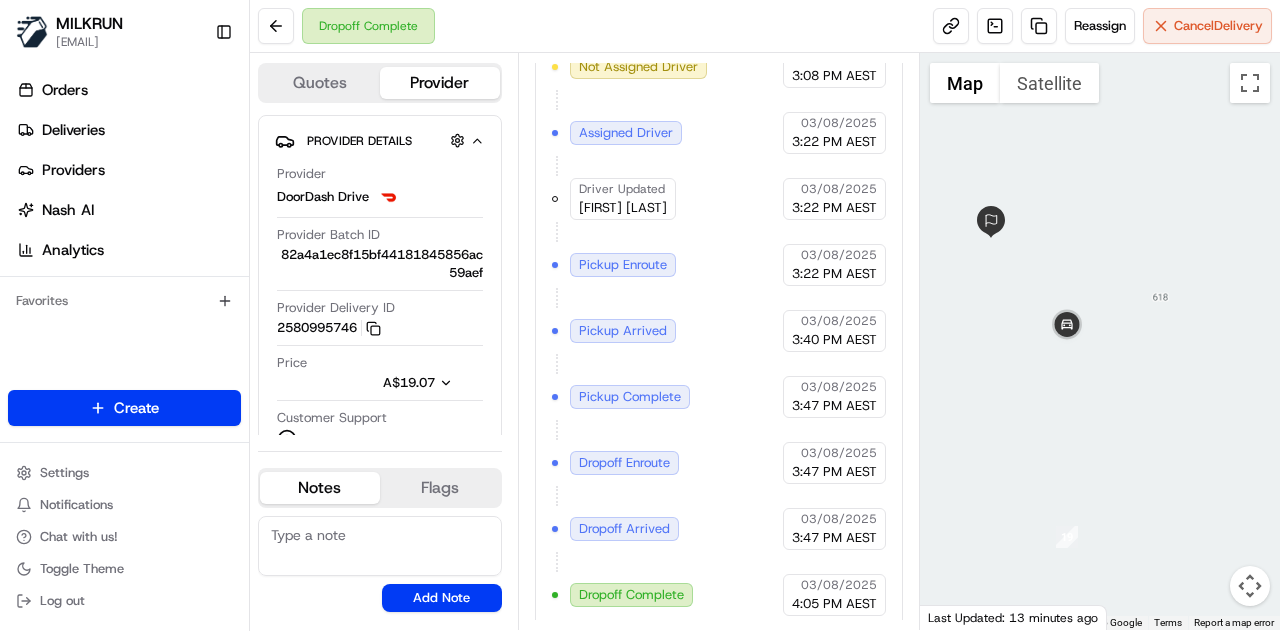 drag, startPoint x: 1126, startPoint y: 265, endPoint x: 1100, endPoint y: 165, distance: 103.32473 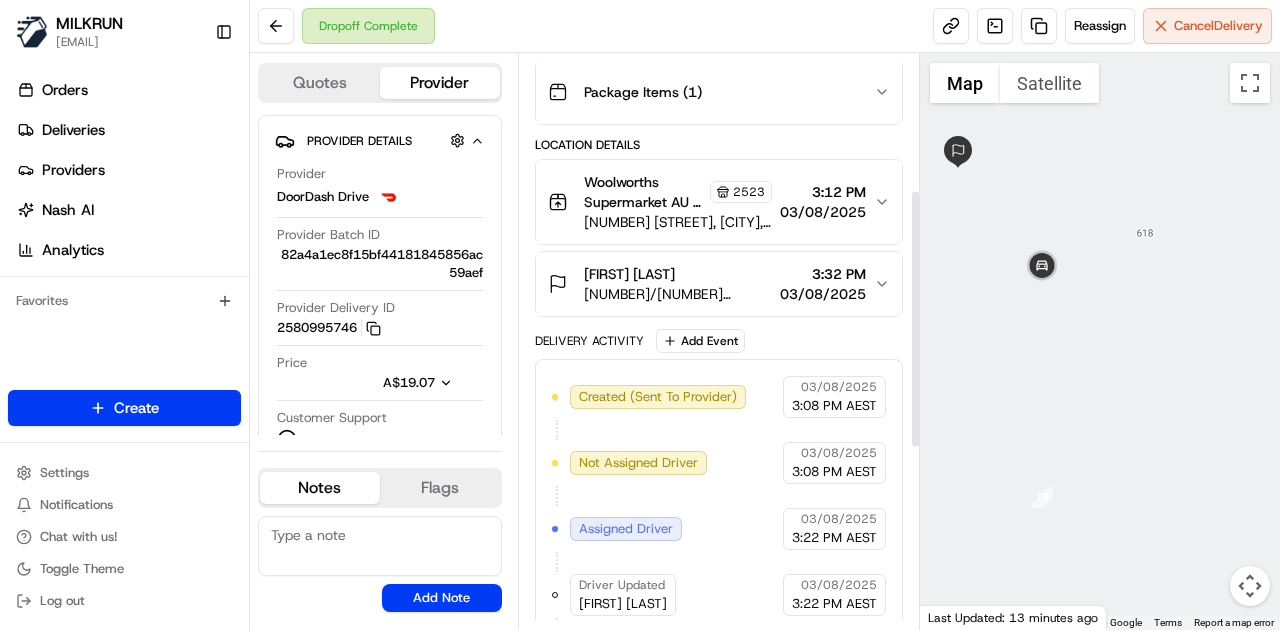 scroll, scrollTop: 302, scrollLeft: 0, axis: vertical 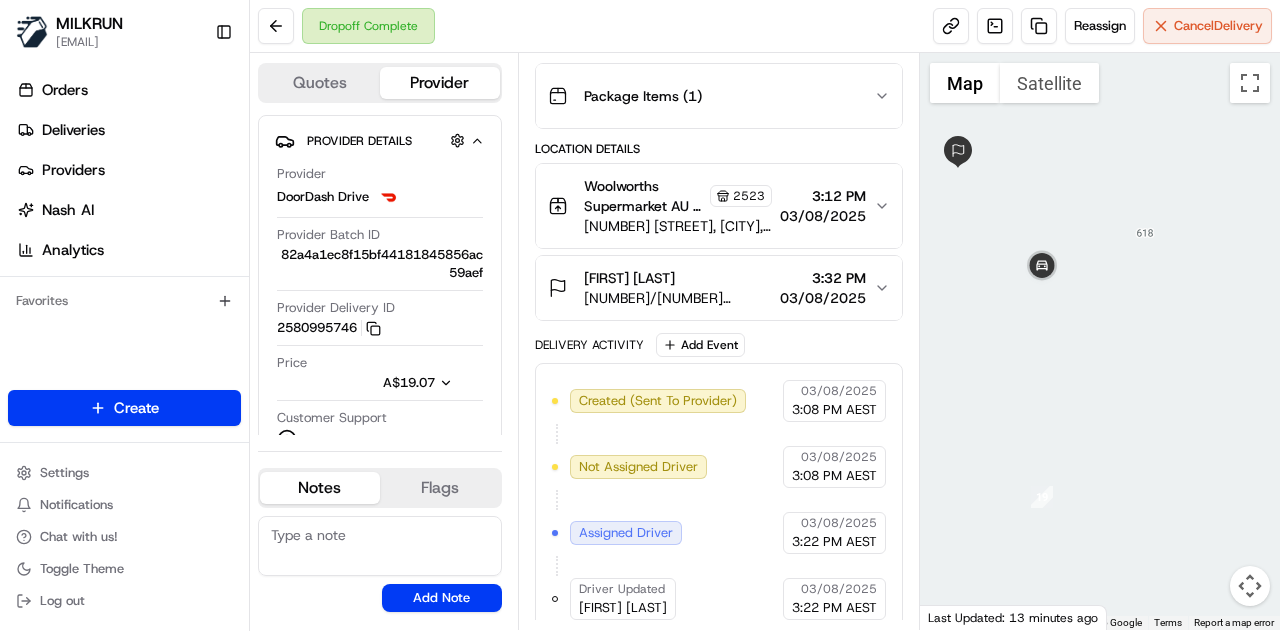 click 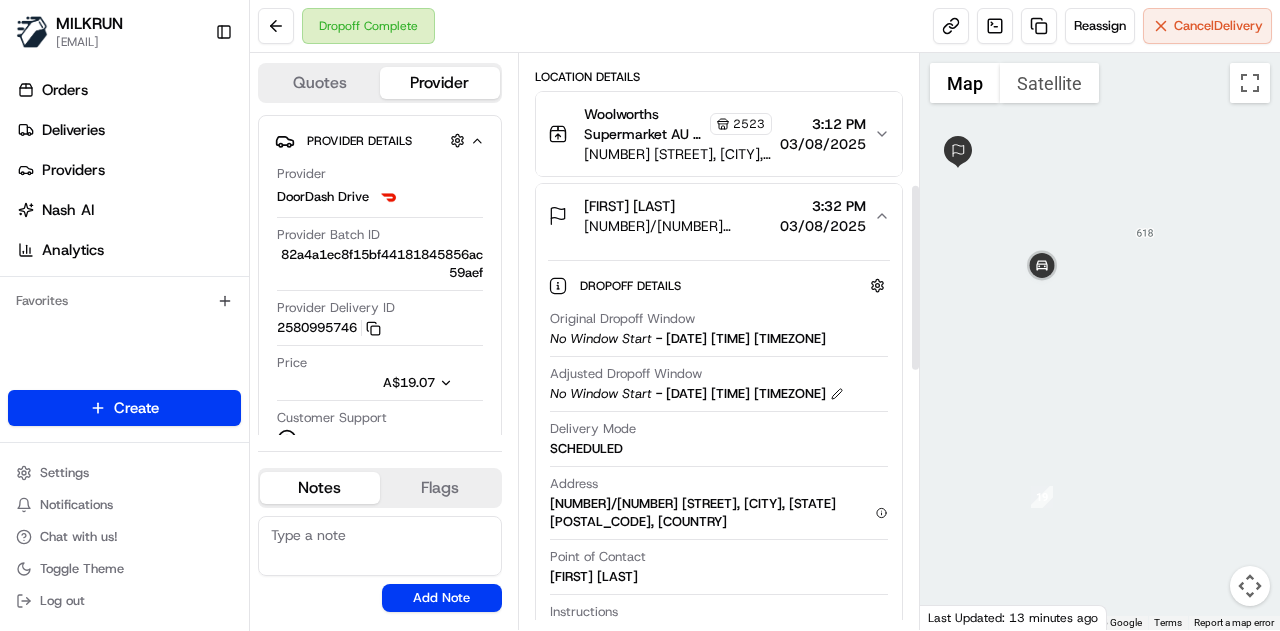scroll, scrollTop: 402, scrollLeft: 0, axis: vertical 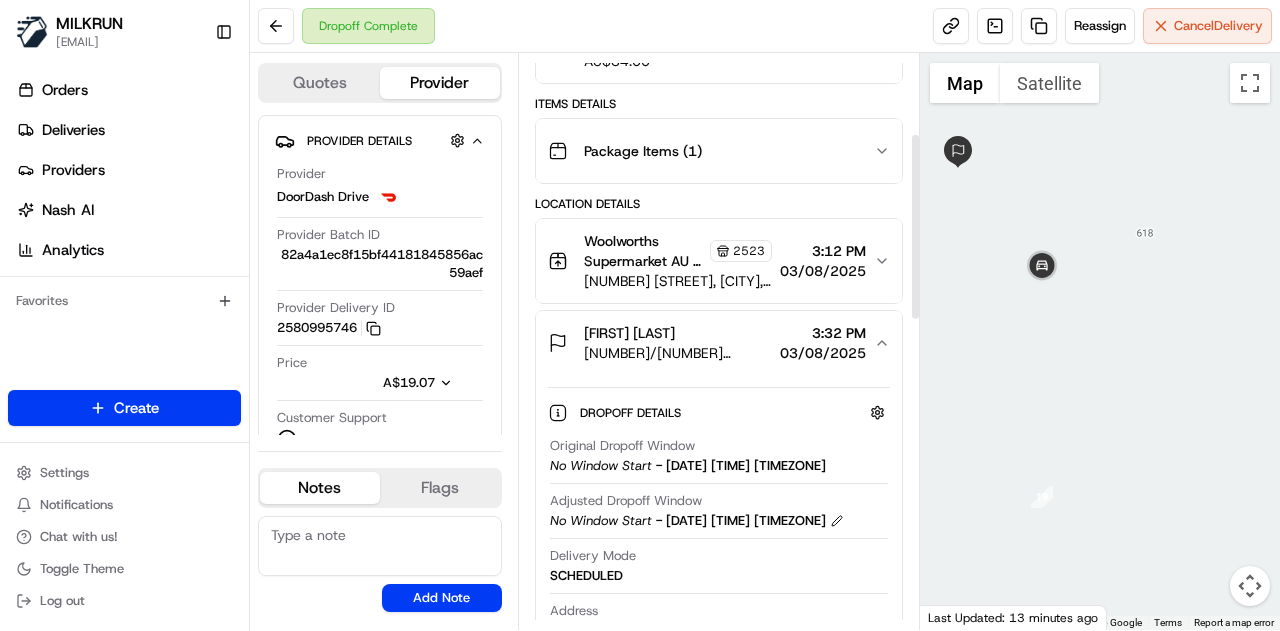 drag, startPoint x: 913, startPoint y: 251, endPoint x: 919, endPoint y: 299, distance: 48.373547 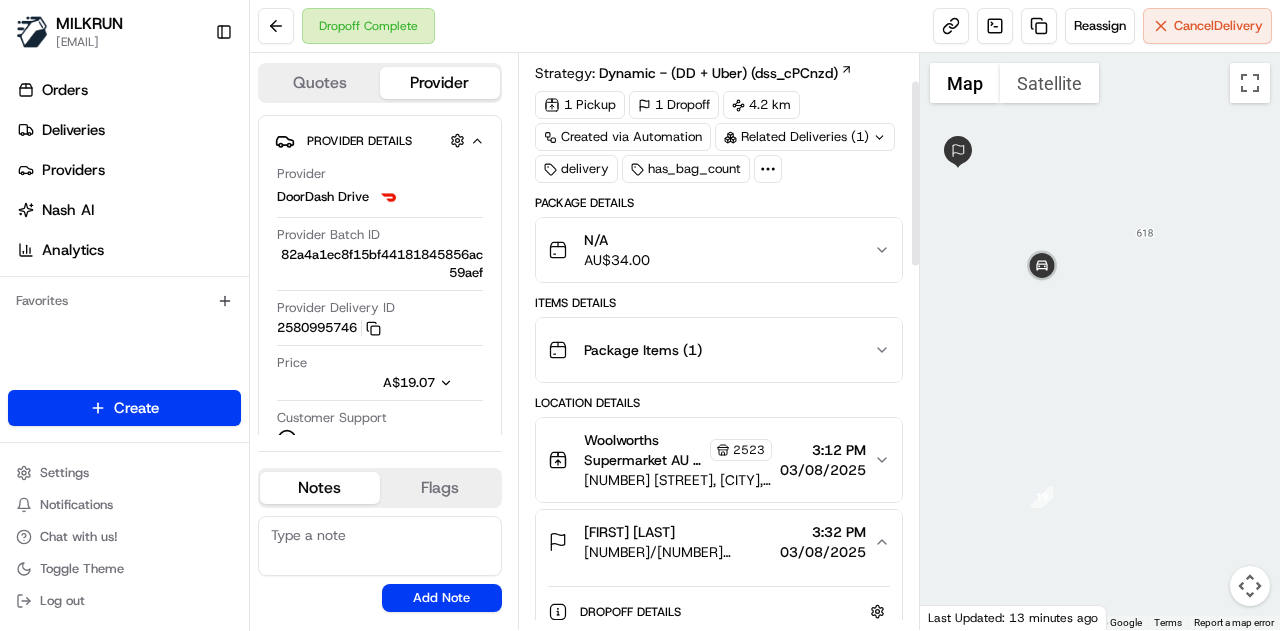 scroll, scrollTop: 47, scrollLeft: 0, axis: vertical 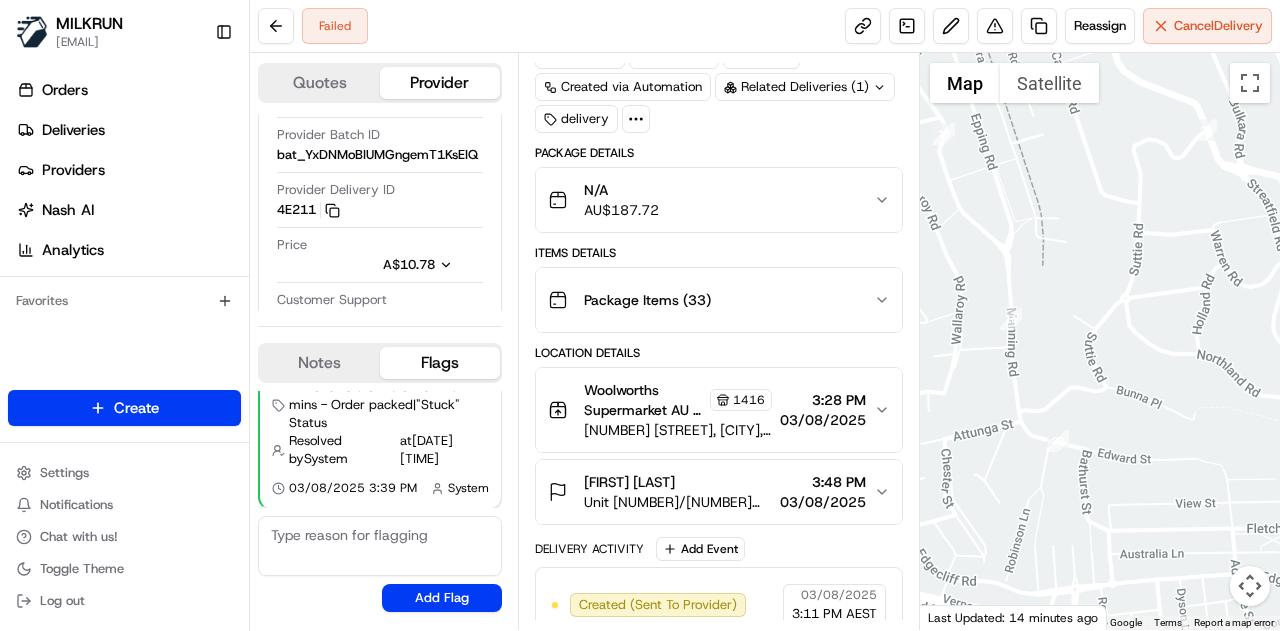 click on "3:28 PM" at bounding box center (823, 400) 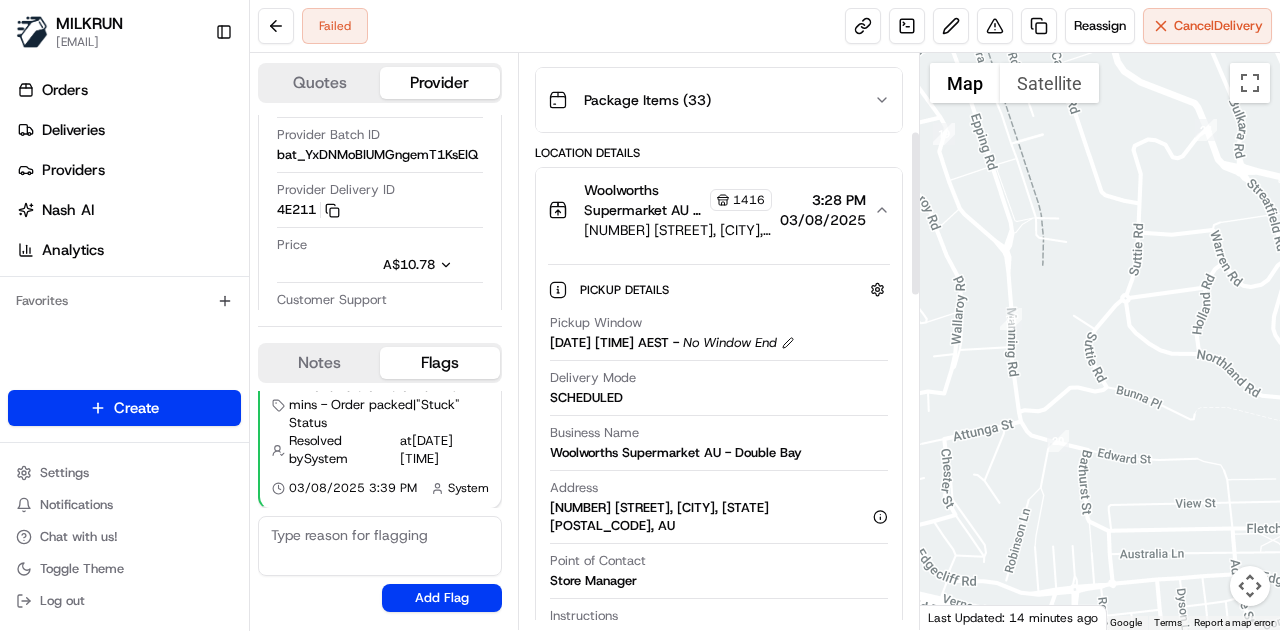 scroll, scrollTop: 98, scrollLeft: 0, axis: vertical 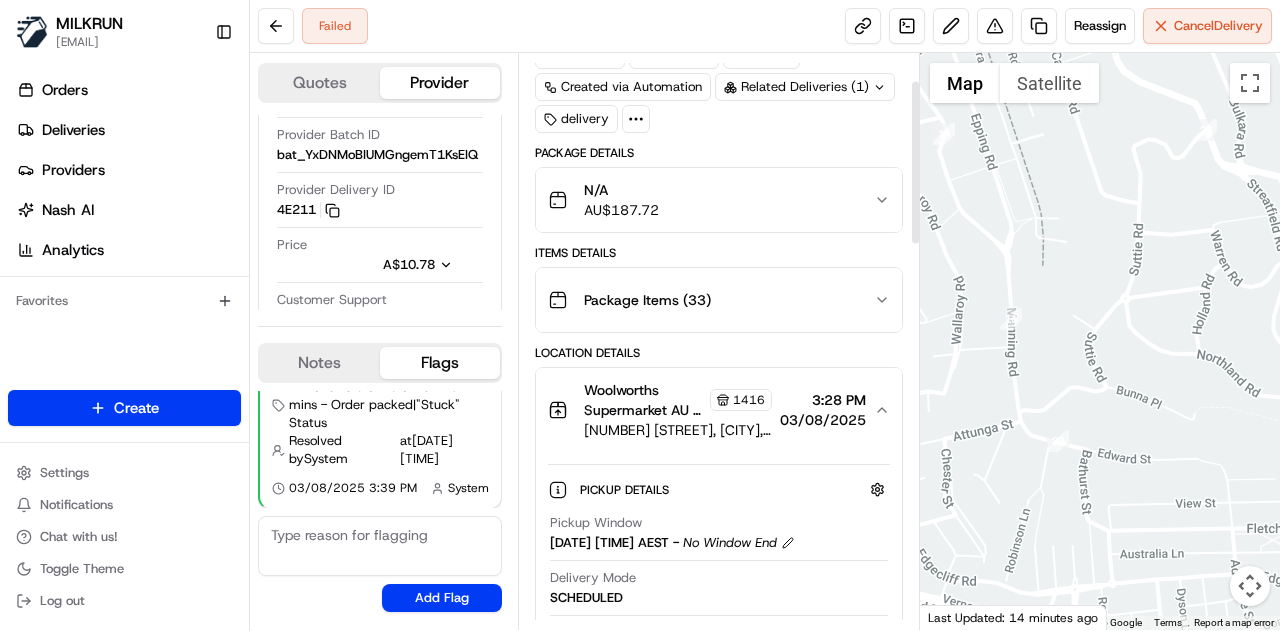click on "Woolworths Supermarket AU - Double Bay Store Manager 1416 1 Kiaora Rd, Double Bay, NSW 2028, AU 3:28 PM 03/08/2025" at bounding box center [711, 410] 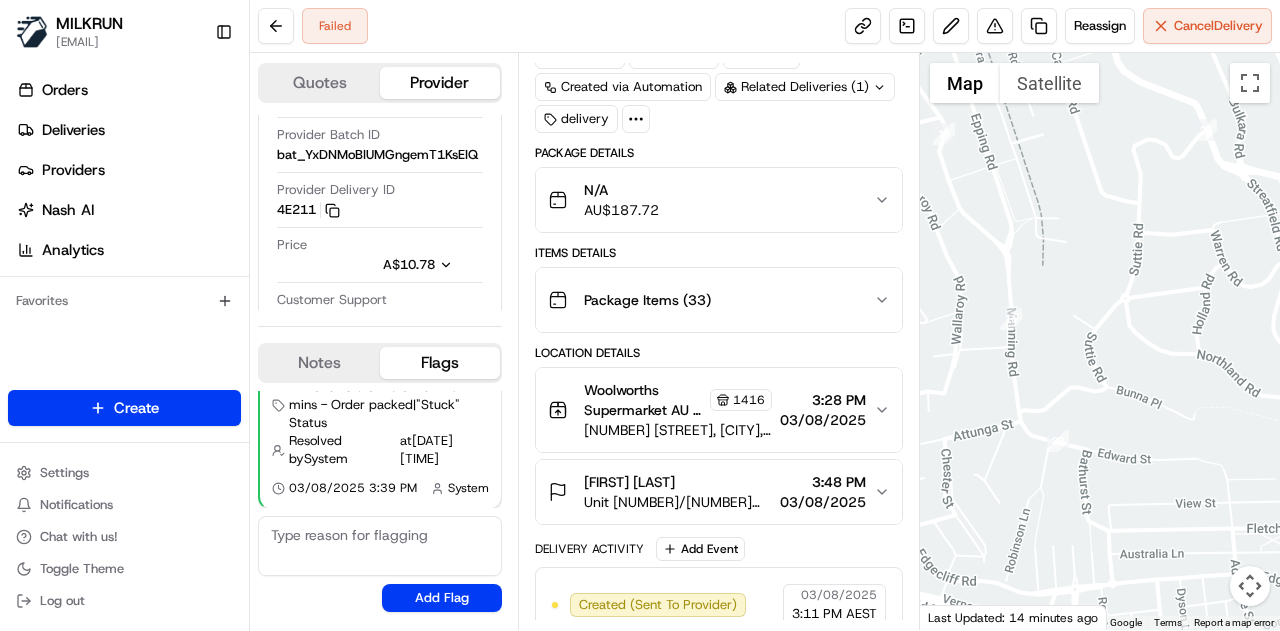 scroll, scrollTop: 198, scrollLeft: 0, axis: vertical 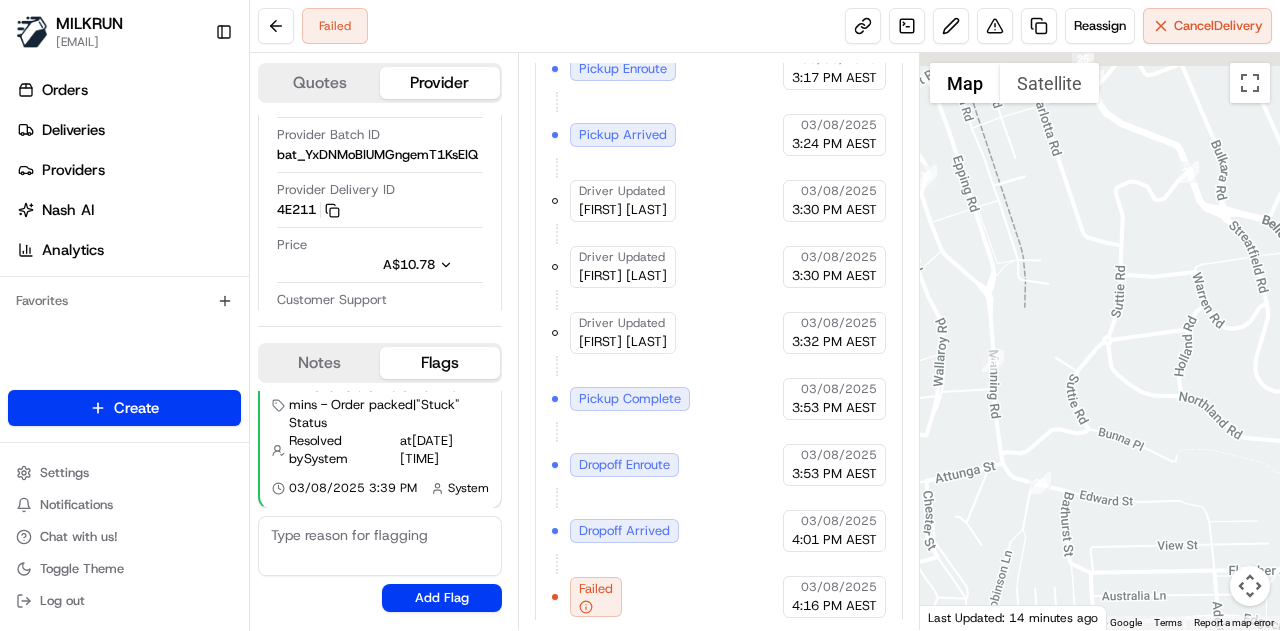 drag, startPoint x: 1099, startPoint y: 335, endPoint x: 1071, endPoint y: 401, distance: 71.693794 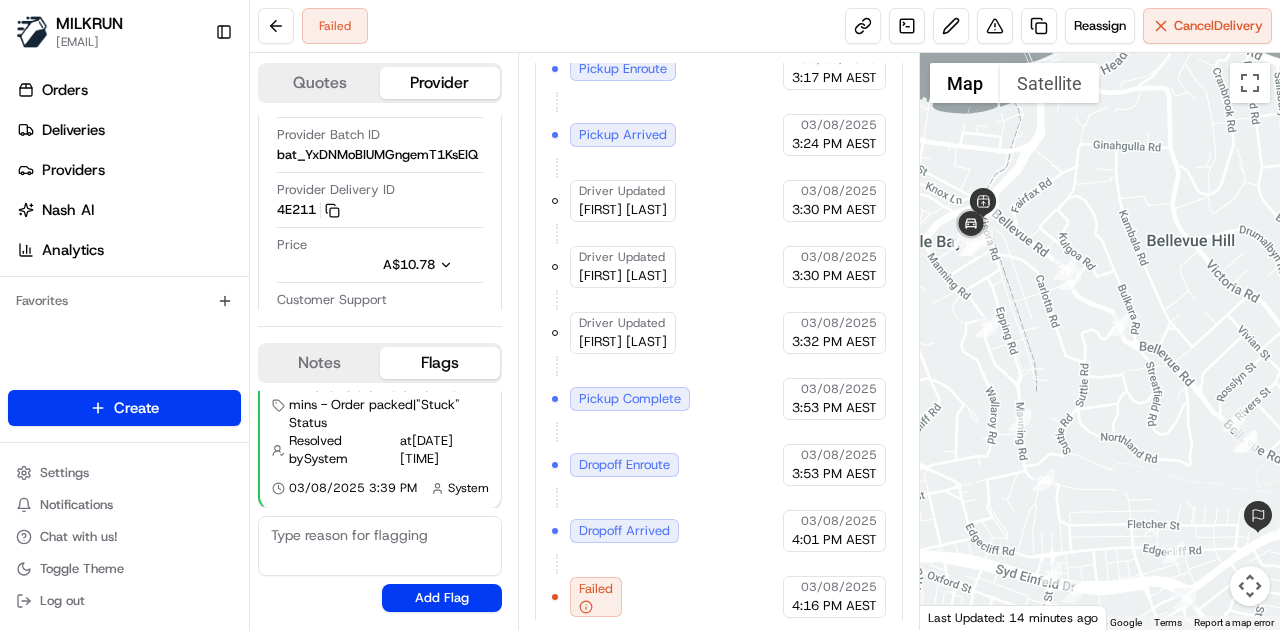 drag, startPoint x: 1040, startPoint y: 268, endPoint x: 1054, endPoint y: 296, distance: 31.304953 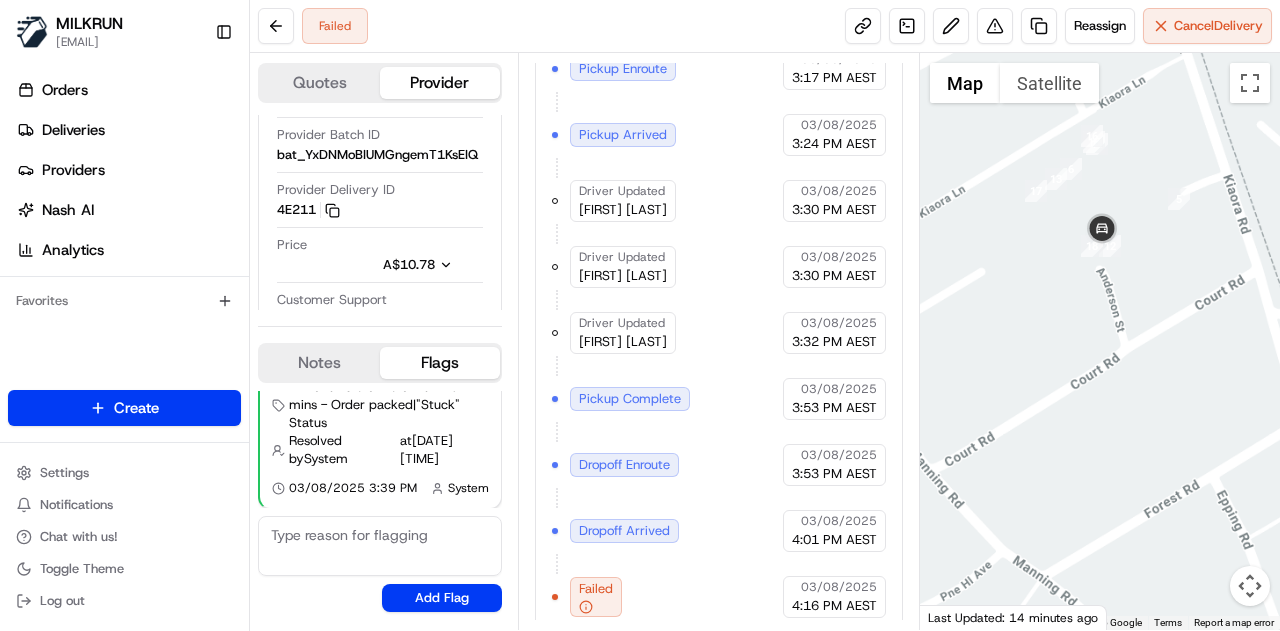 drag, startPoint x: 1027, startPoint y: 220, endPoint x: 1015, endPoint y: 303, distance: 83.86298 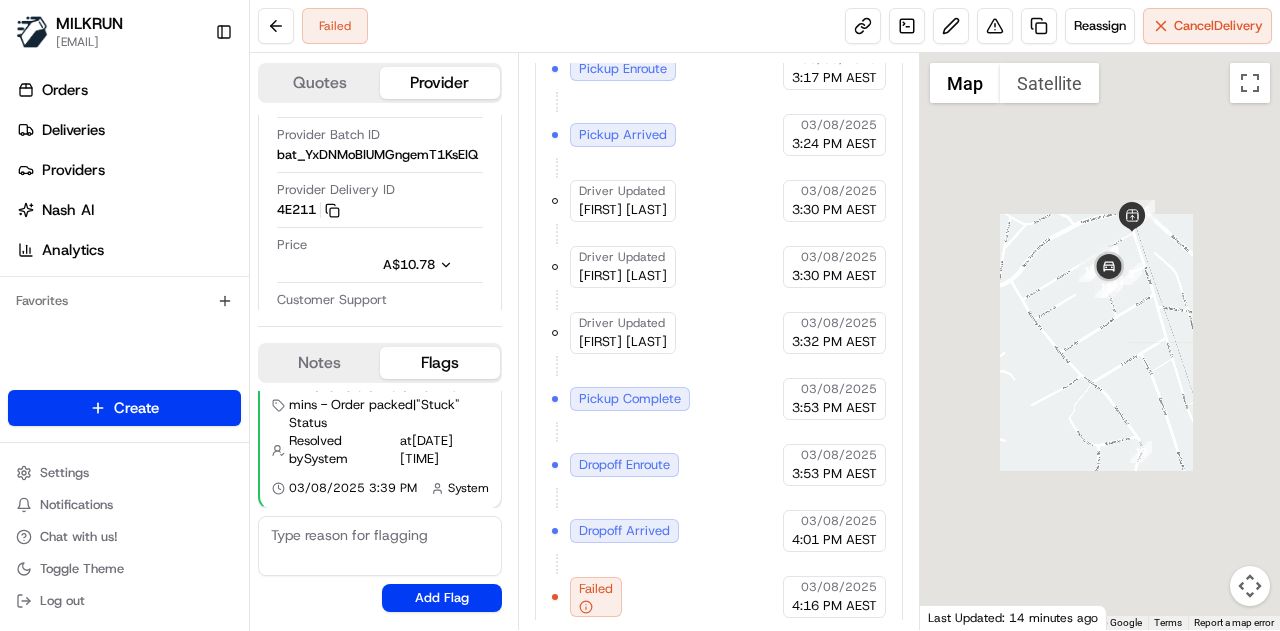 drag, startPoint x: 1148, startPoint y: 475, endPoint x: 1148, endPoint y: 251, distance: 224 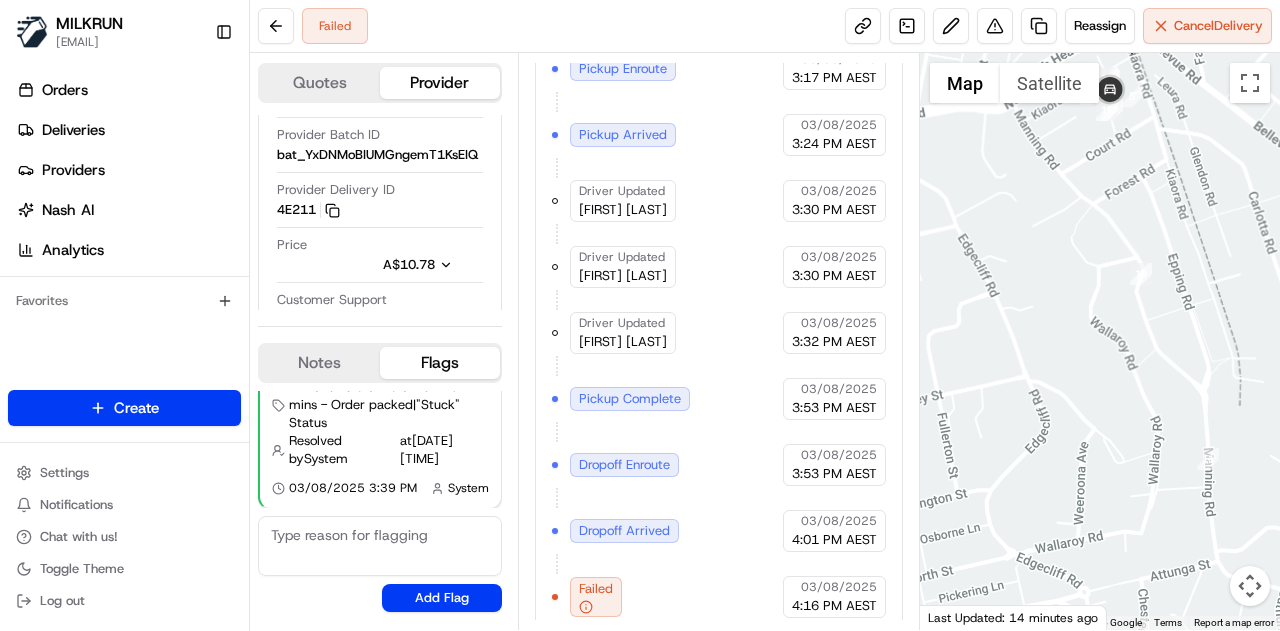 drag, startPoint x: 1156, startPoint y: 459, endPoint x: 1120, endPoint y: 195, distance: 266.44324 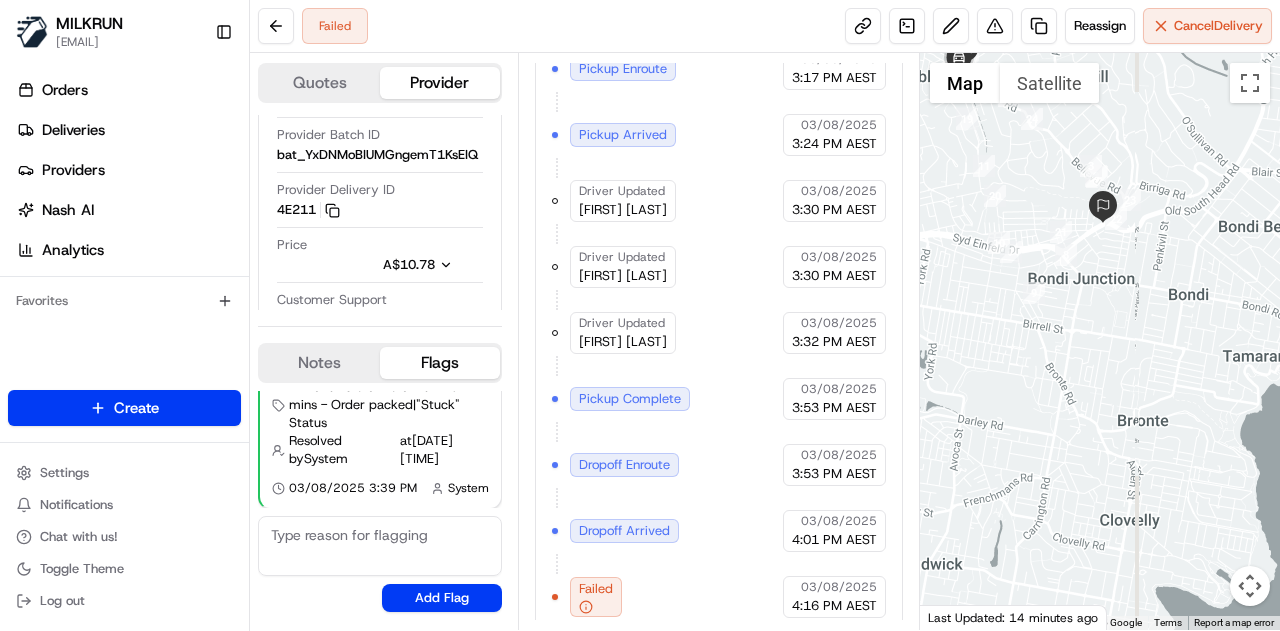 drag, startPoint x: 1200, startPoint y: 363, endPoint x: 1033, endPoint y: 287, distance: 183.48024 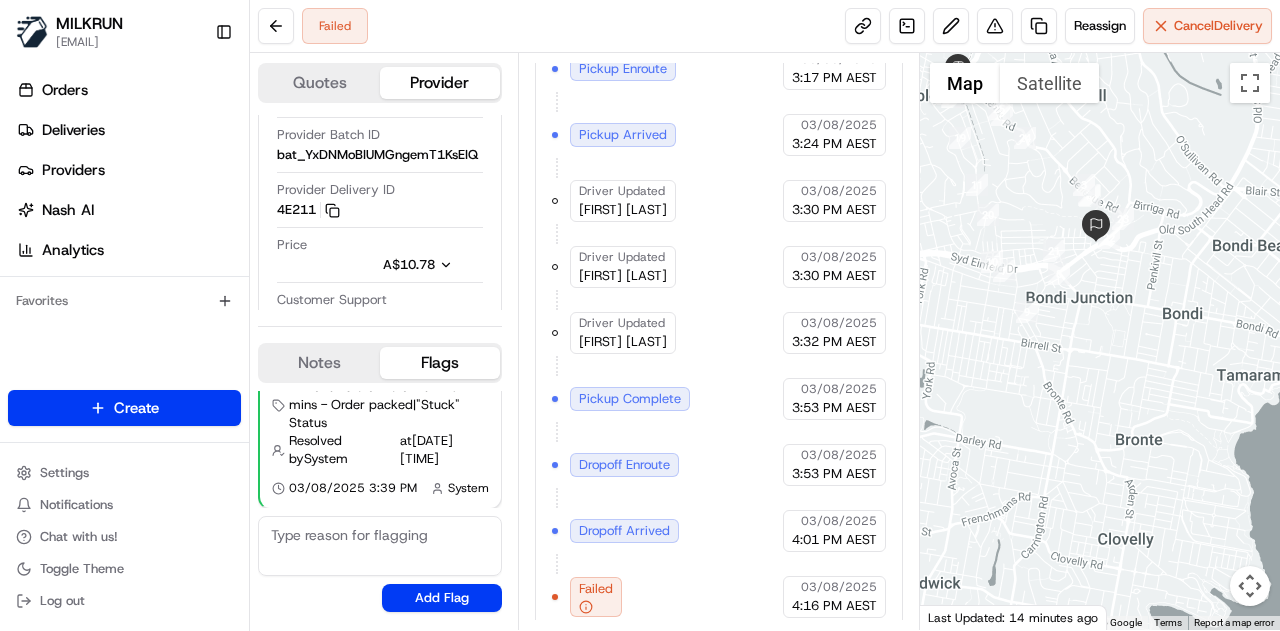 drag, startPoint x: 1234, startPoint y: 274, endPoint x: 1233, endPoint y: 331, distance: 57.00877 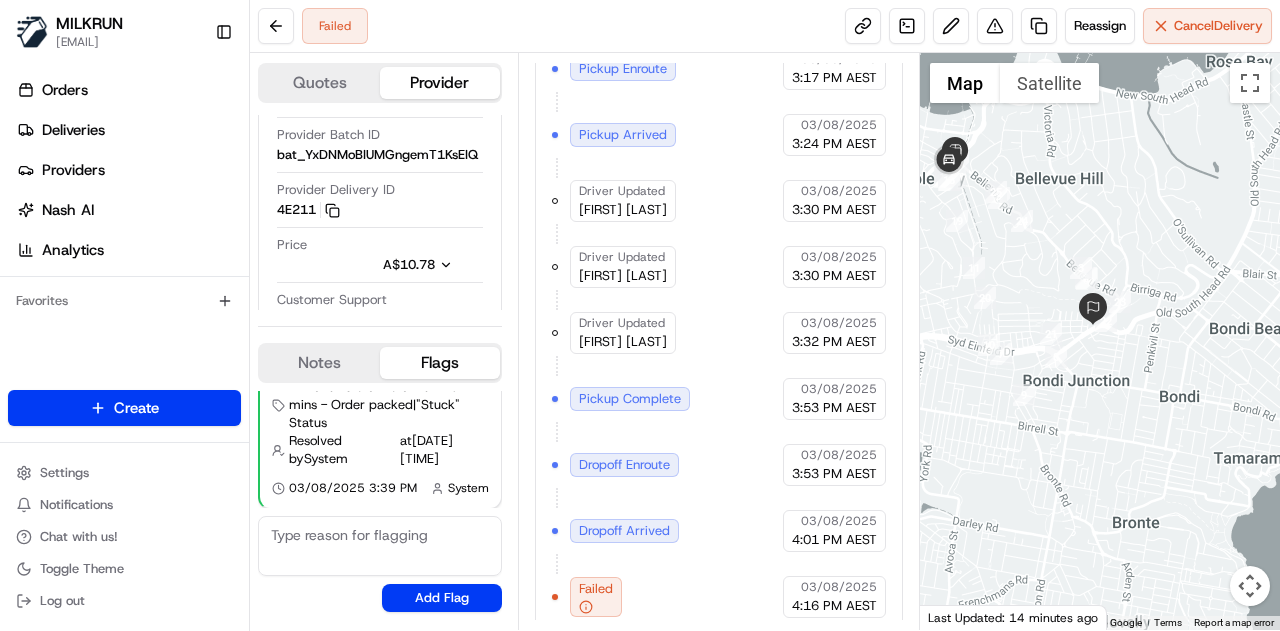 drag, startPoint x: 1047, startPoint y: 190, endPoint x: 1077, endPoint y: 264, distance: 79.84986 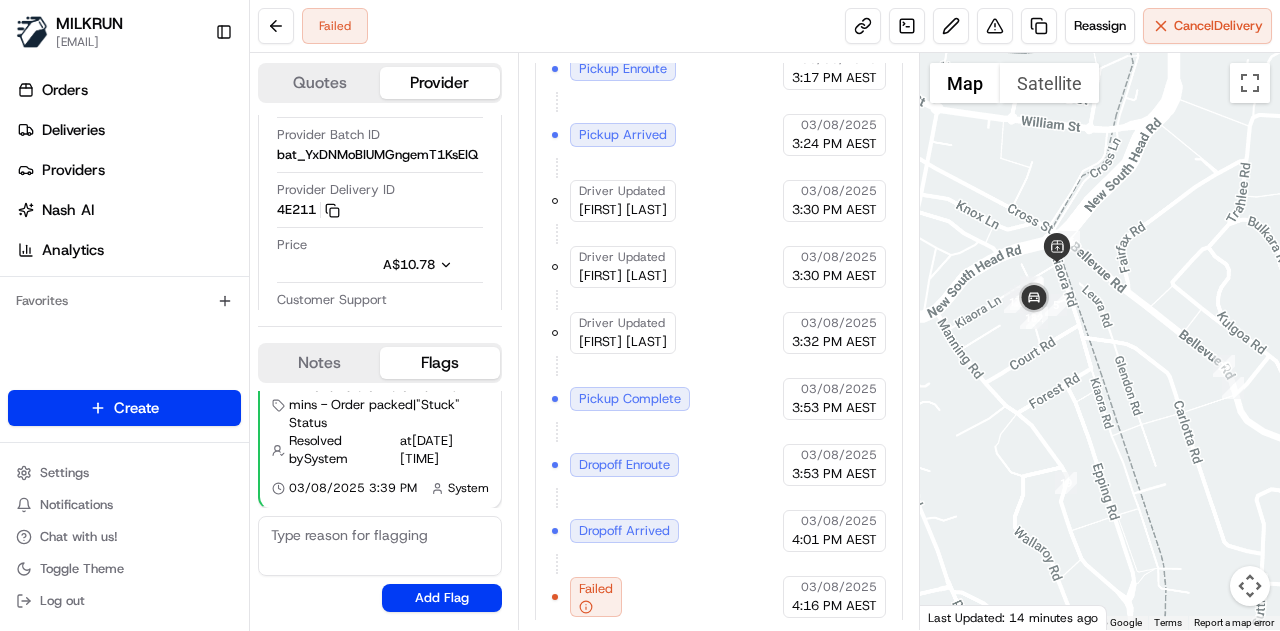 drag, startPoint x: 1103, startPoint y: 301, endPoint x: 1124, endPoint y: 339, distance: 43.416588 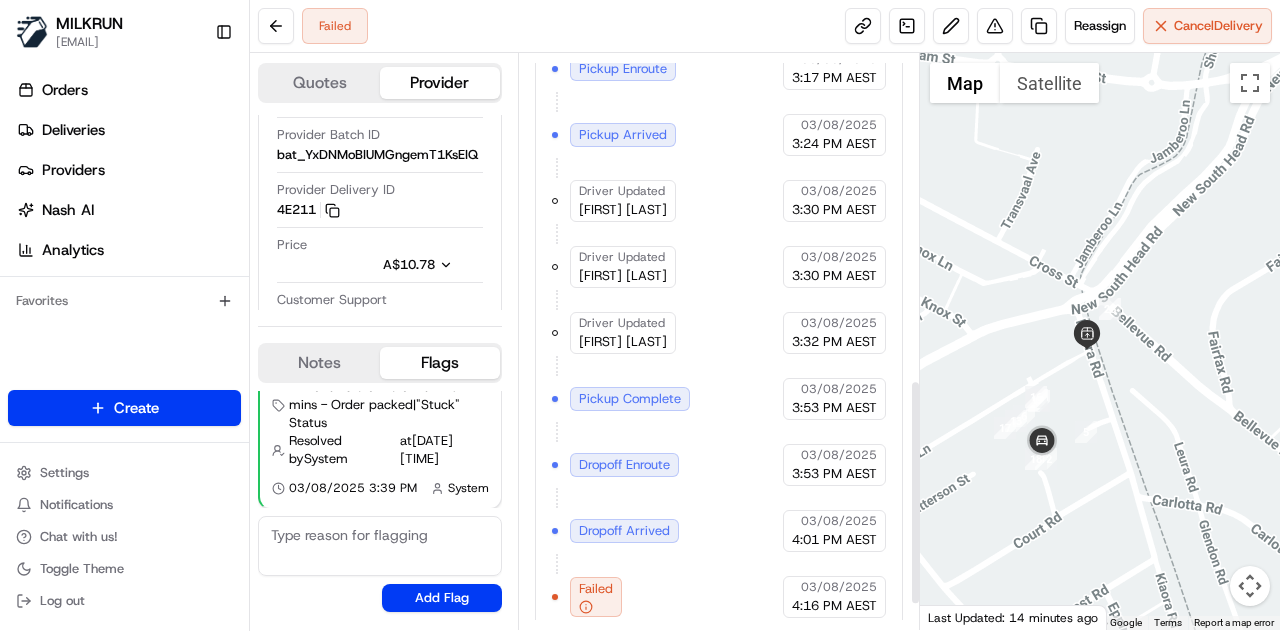 scroll, scrollTop: 498, scrollLeft: 0, axis: vertical 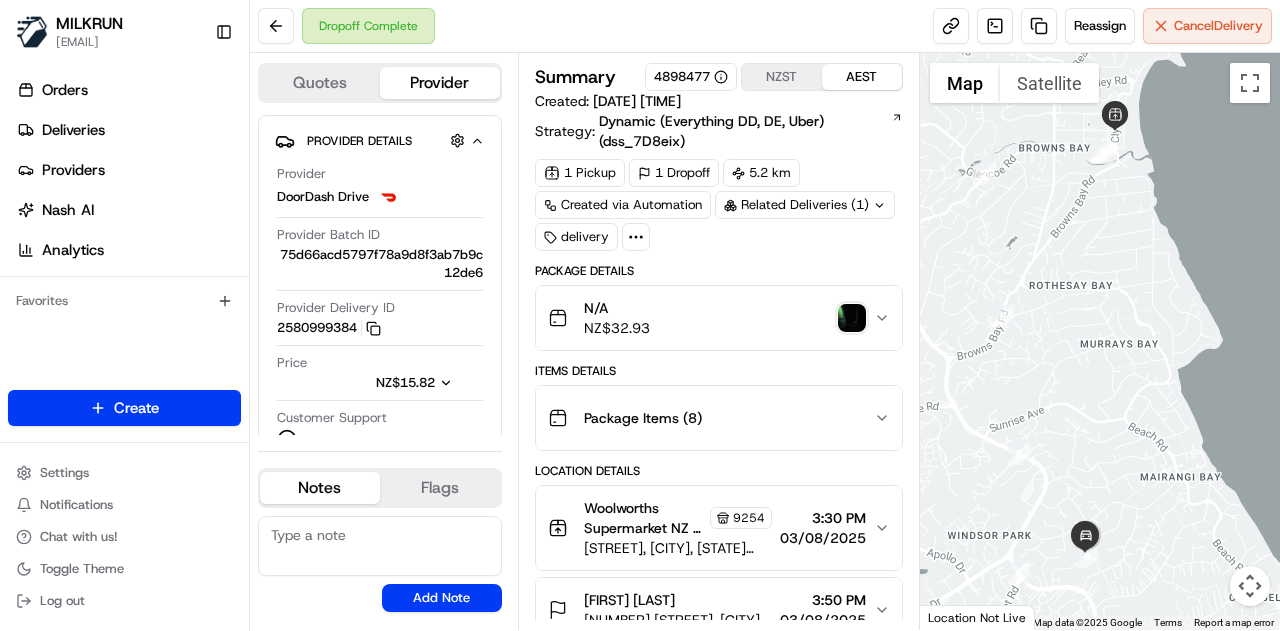 click at bounding box center (852, 318) 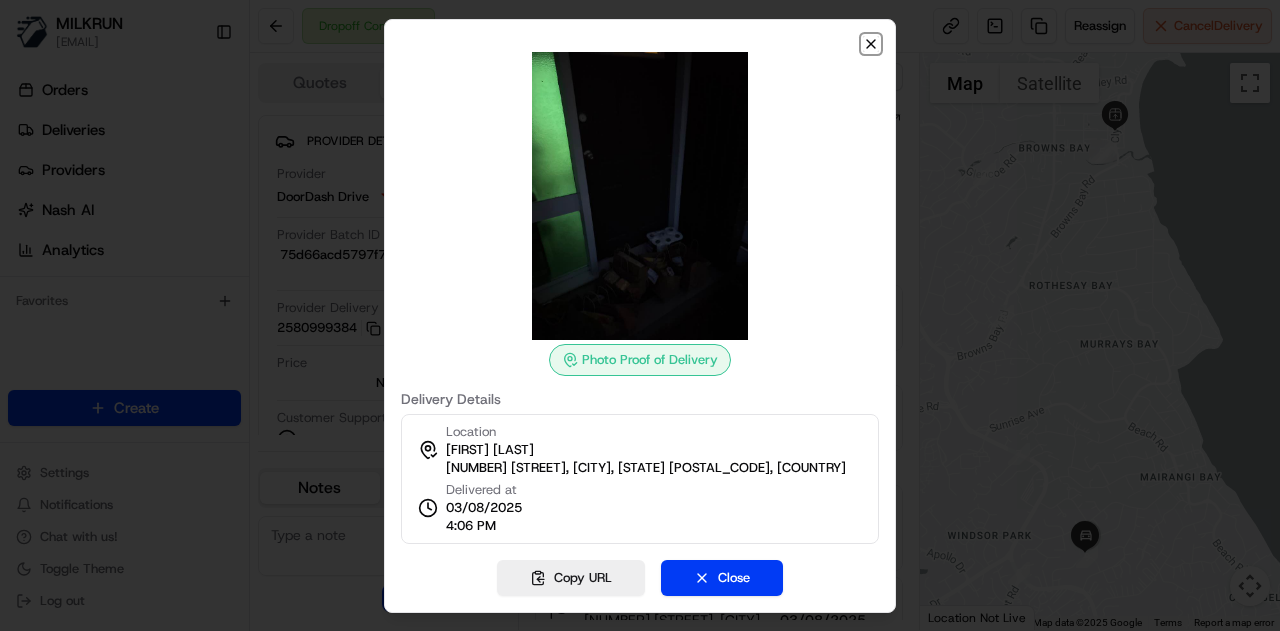 click 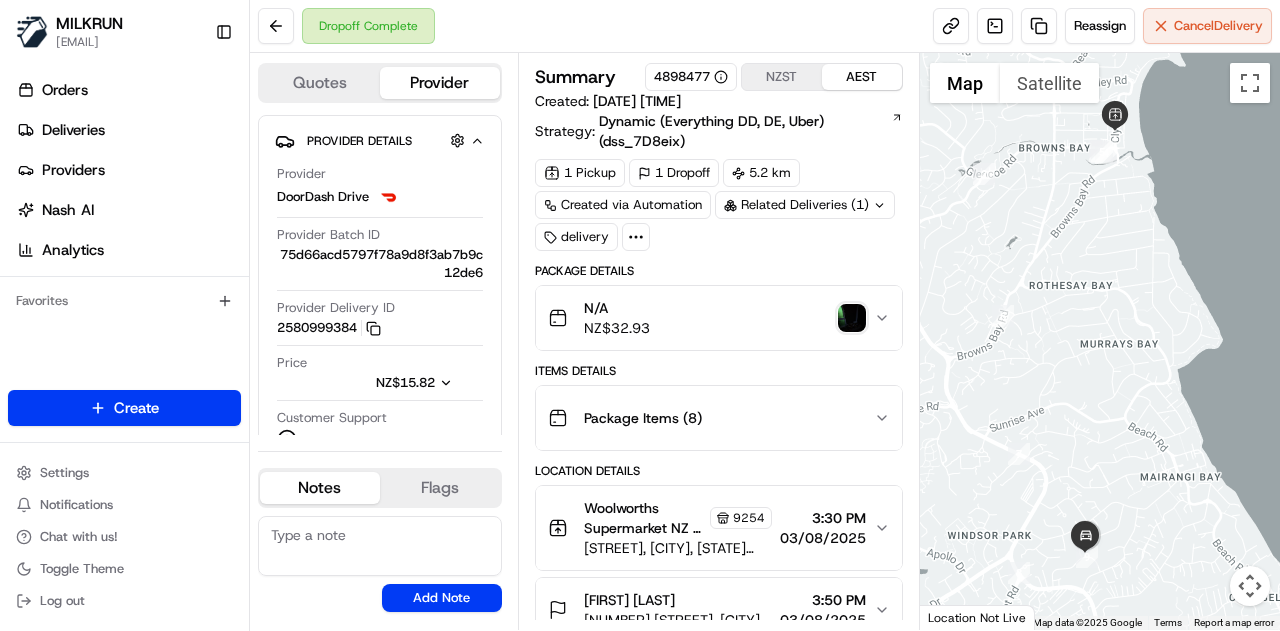 drag, startPoint x: 1102, startPoint y: 487, endPoint x: 1119, endPoint y: 296, distance: 191.75505 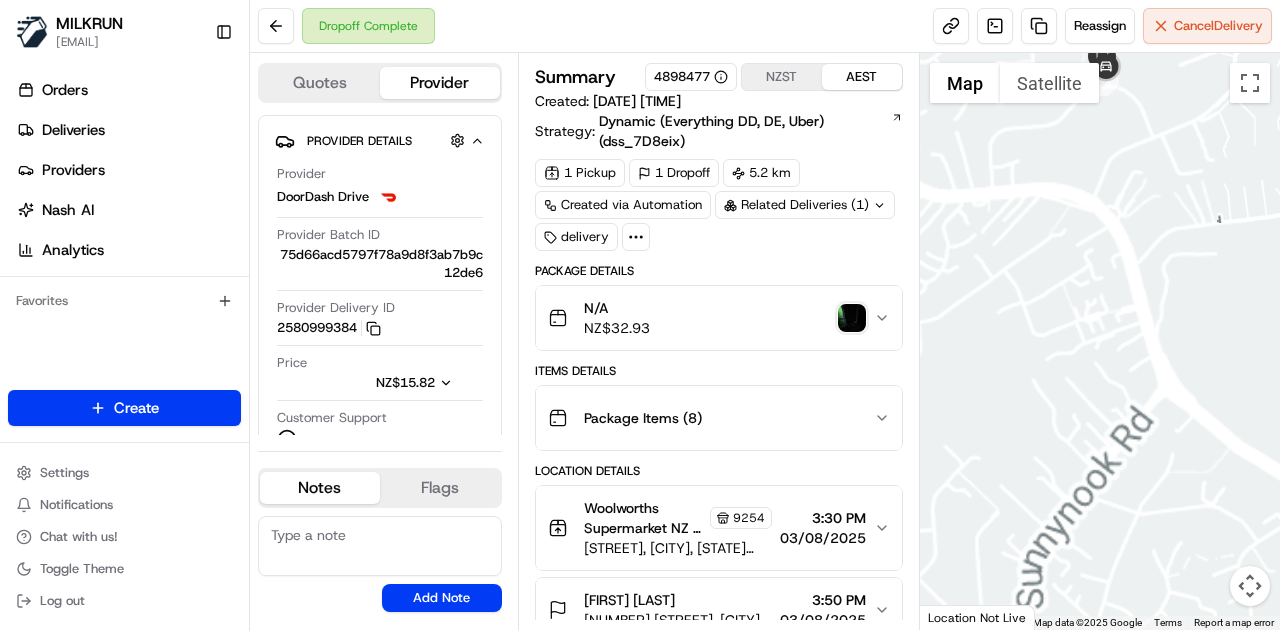 drag, startPoint x: 1066, startPoint y: 153, endPoint x: 1064, endPoint y: 398, distance: 245.00816 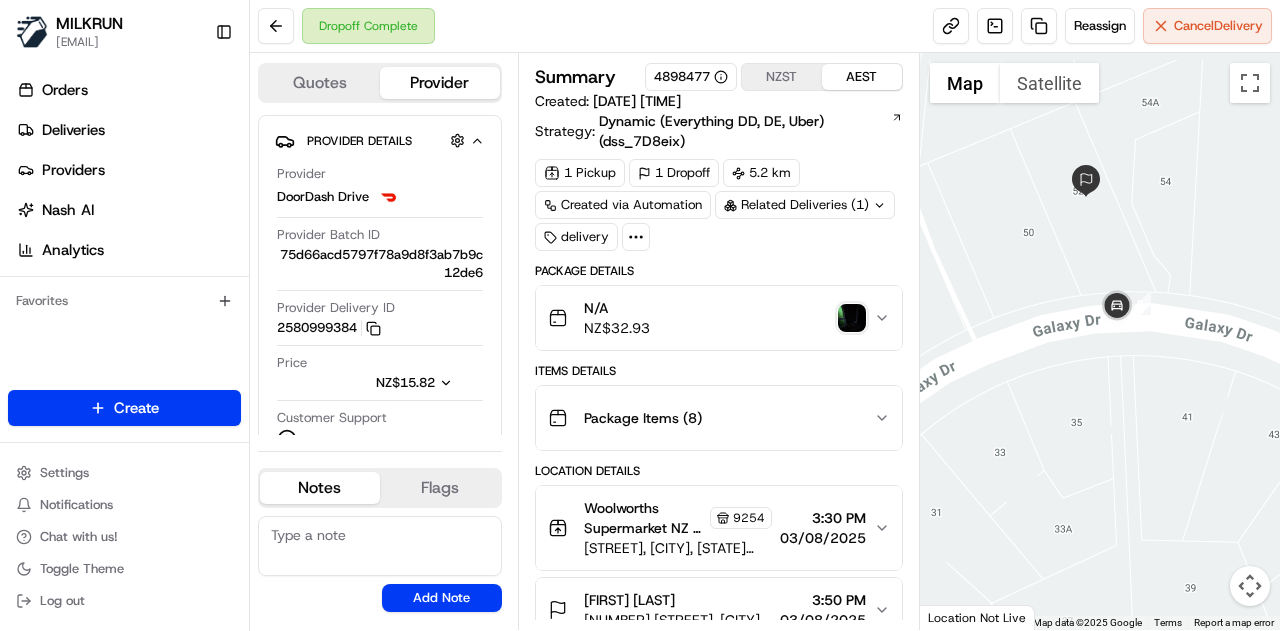 drag, startPoint x: 1074, startPoint y: 284, endPoint x: 1064, endPoint y: 387, distance: 103.4843 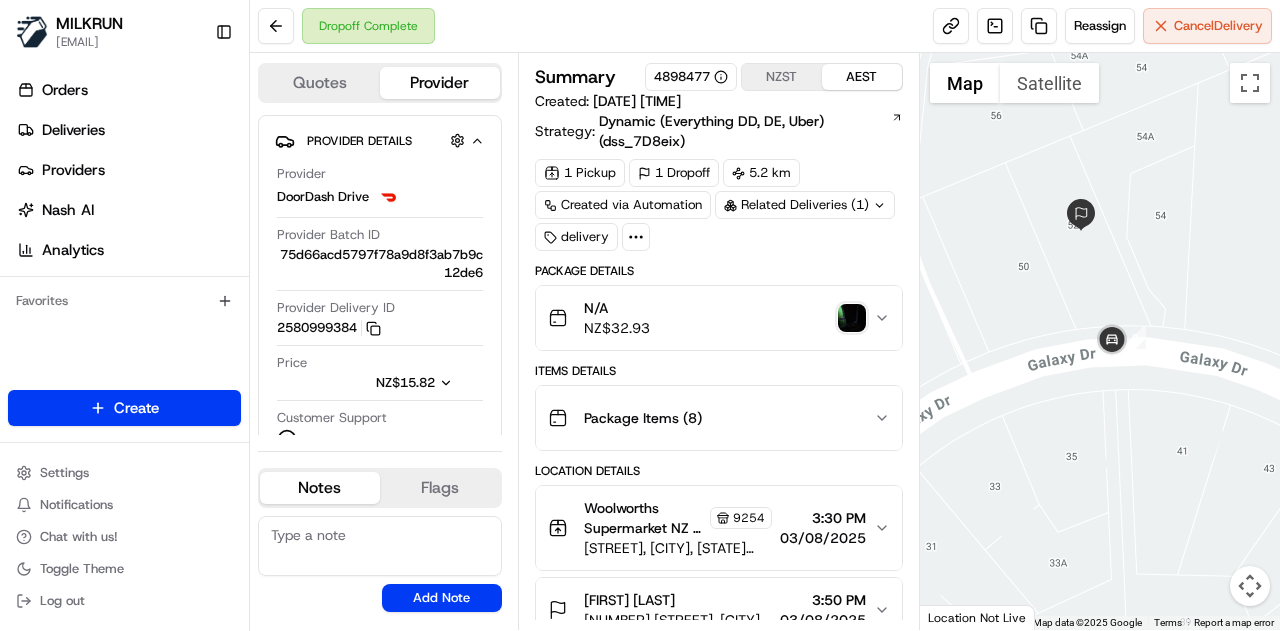 click at bounding box center [1100, 341] 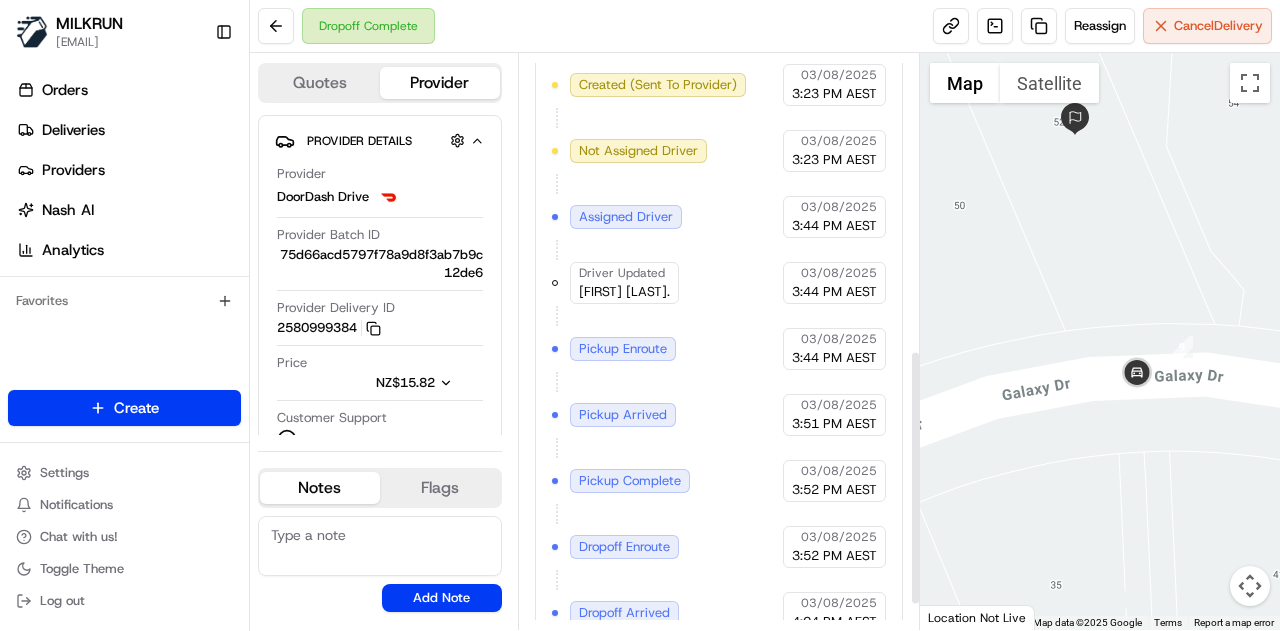 scroll, scrollTop: 722, scrollLeft: 0, axis: vertical 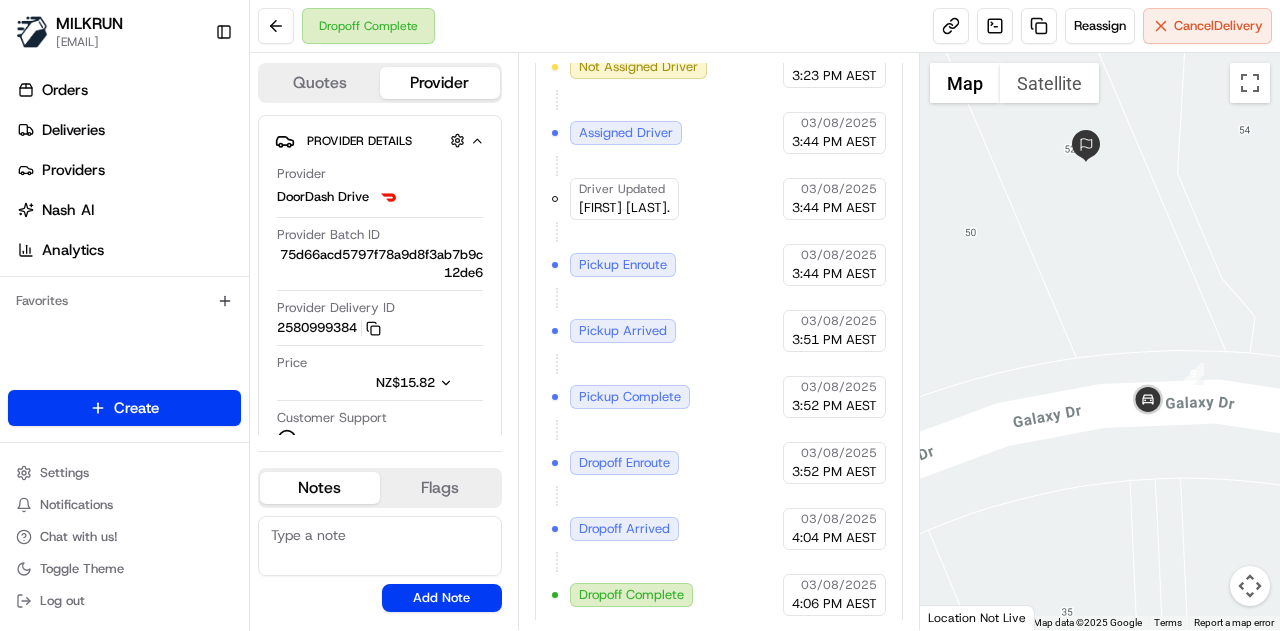 drag, startPoint x: 1040, startPoint y: 189, endPoint x: 1082, endPoint y: 274, distance: 94.81033 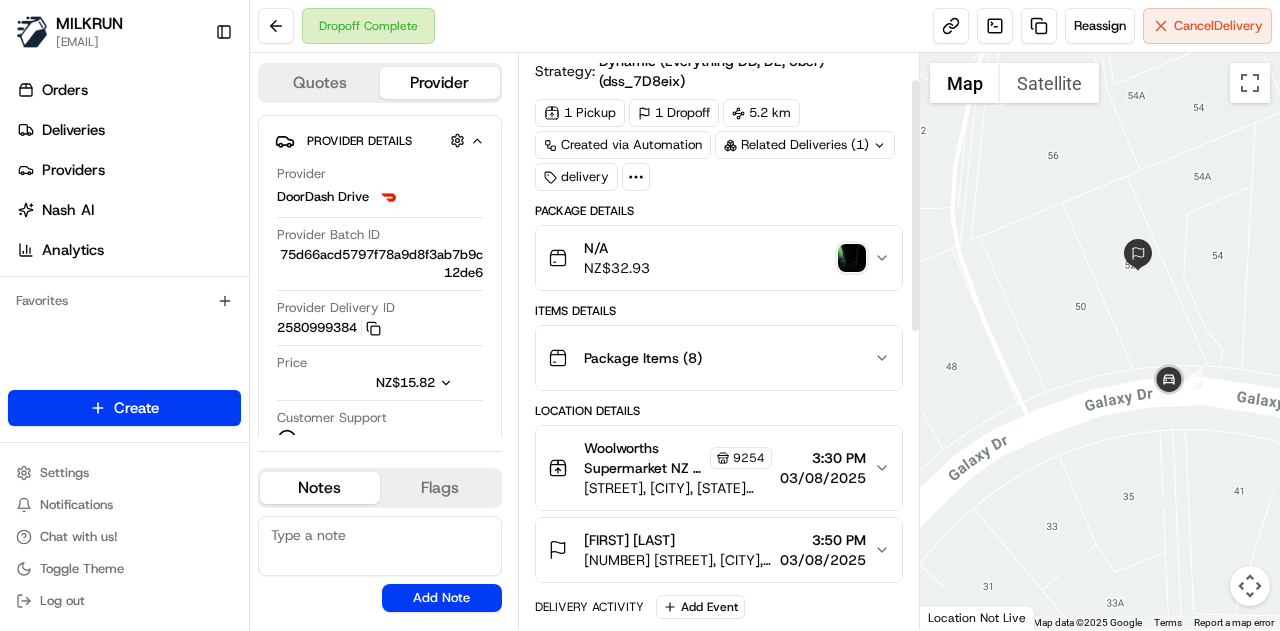 scroll, scrollTop: 0, scrollLeft: 0, axis: both 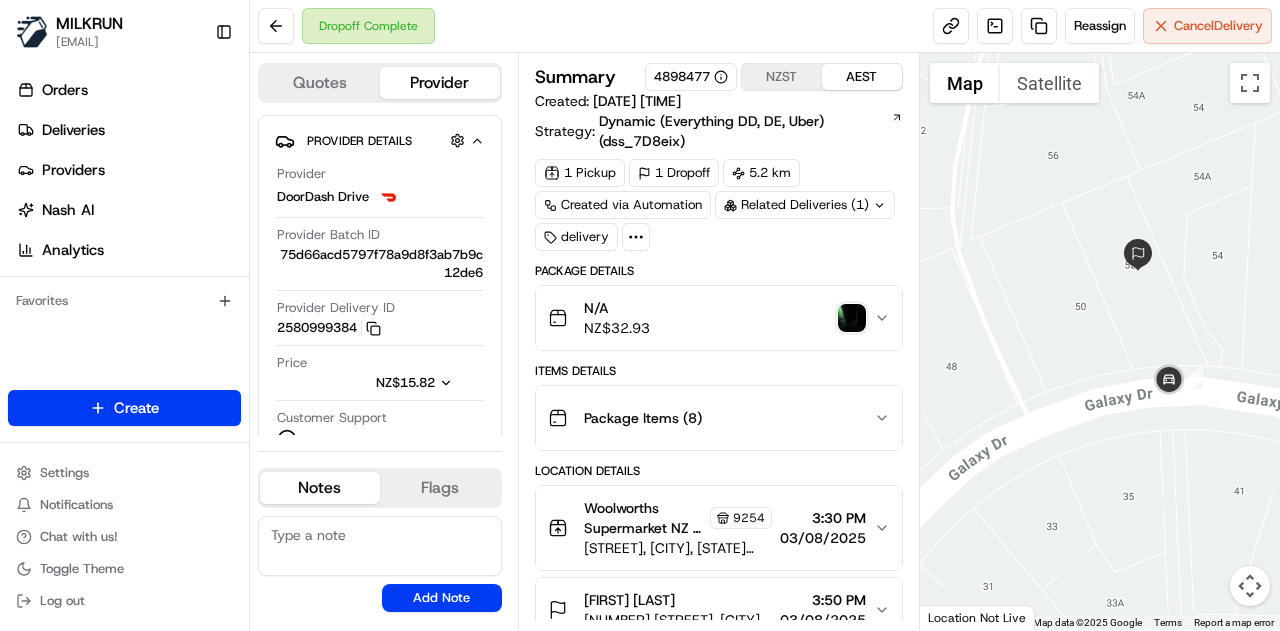 click at bounding box center [852, 318] 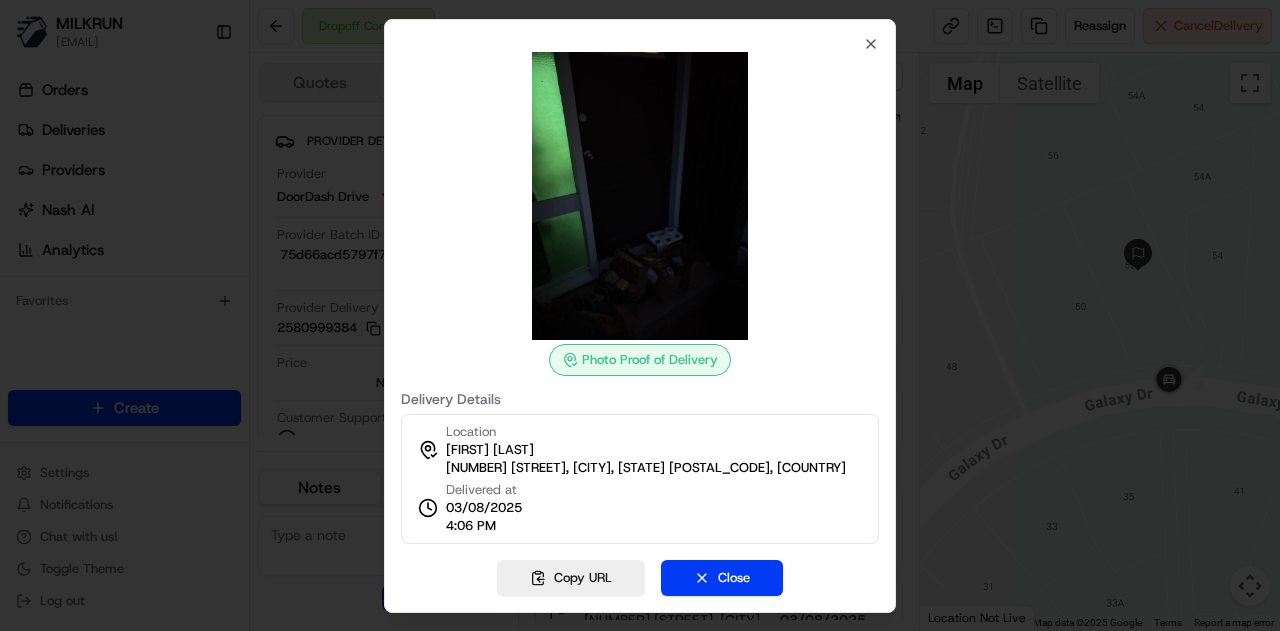 click on "Photo Proof of Delivery Delivery Details Location  Kat Newick 52 Galaxy Drive, Mairangi Bay, Auckland 0630, NZ Delivered at 03/08/2025 4:06 PM" at bounding box center [640, 290] 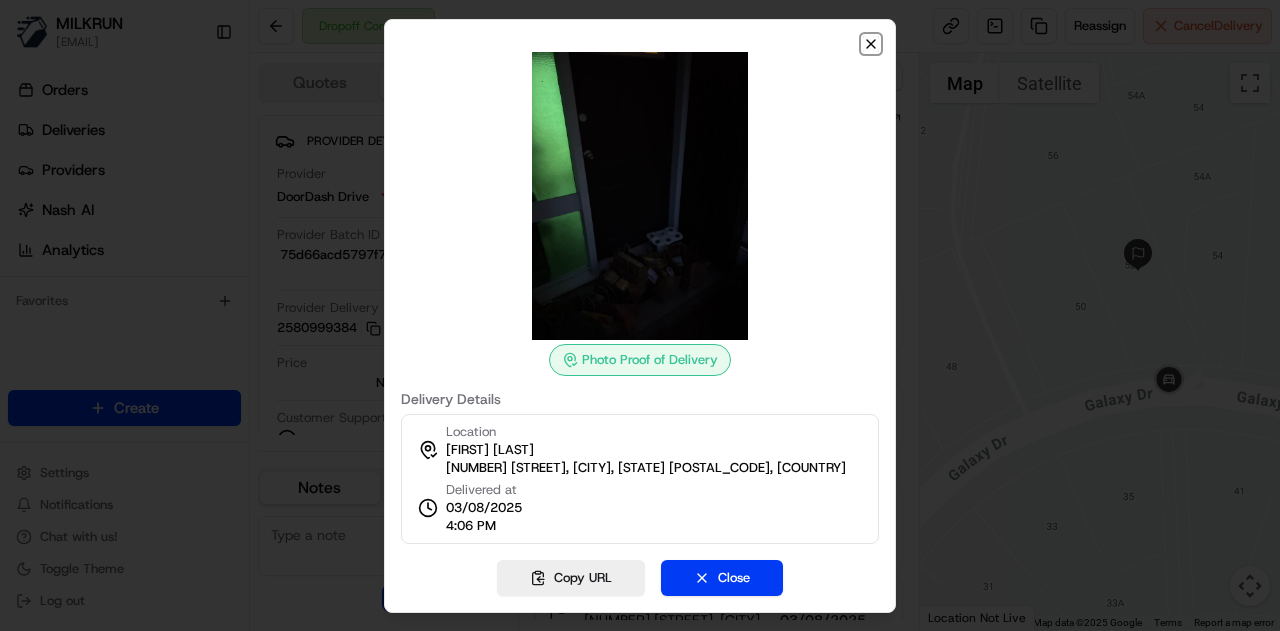 click 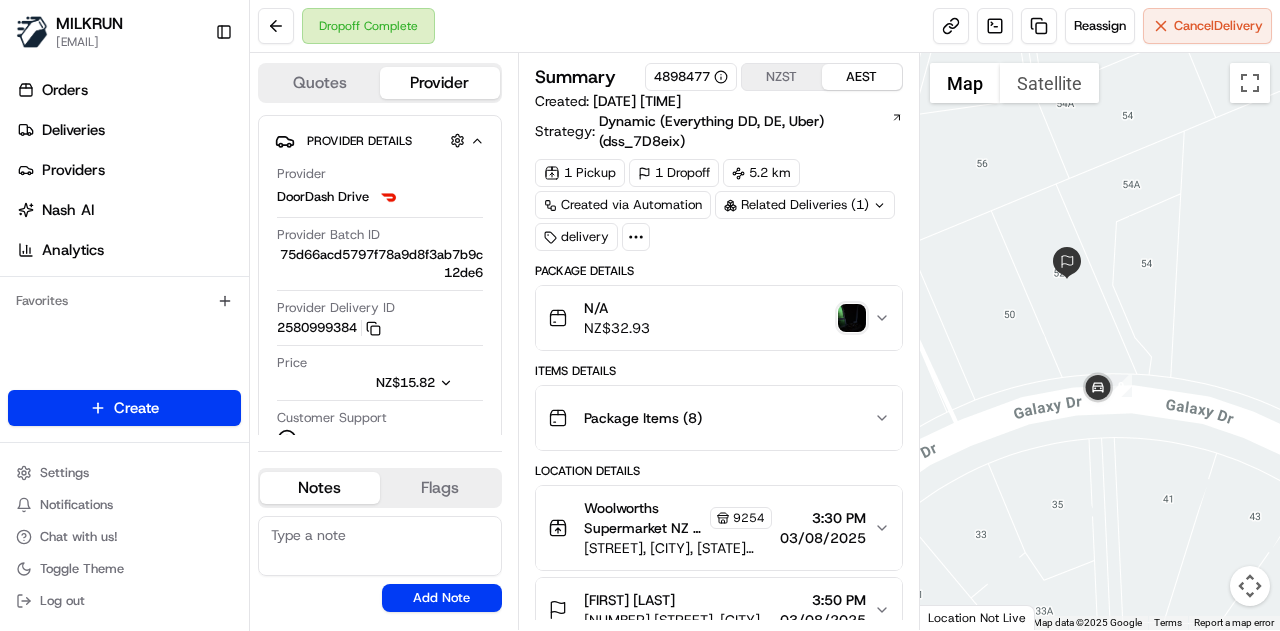 drag, startPoint x: 1200, startPoint y: 287, endPoint x: 1126, endPoint y: 295, distance: 74.431175 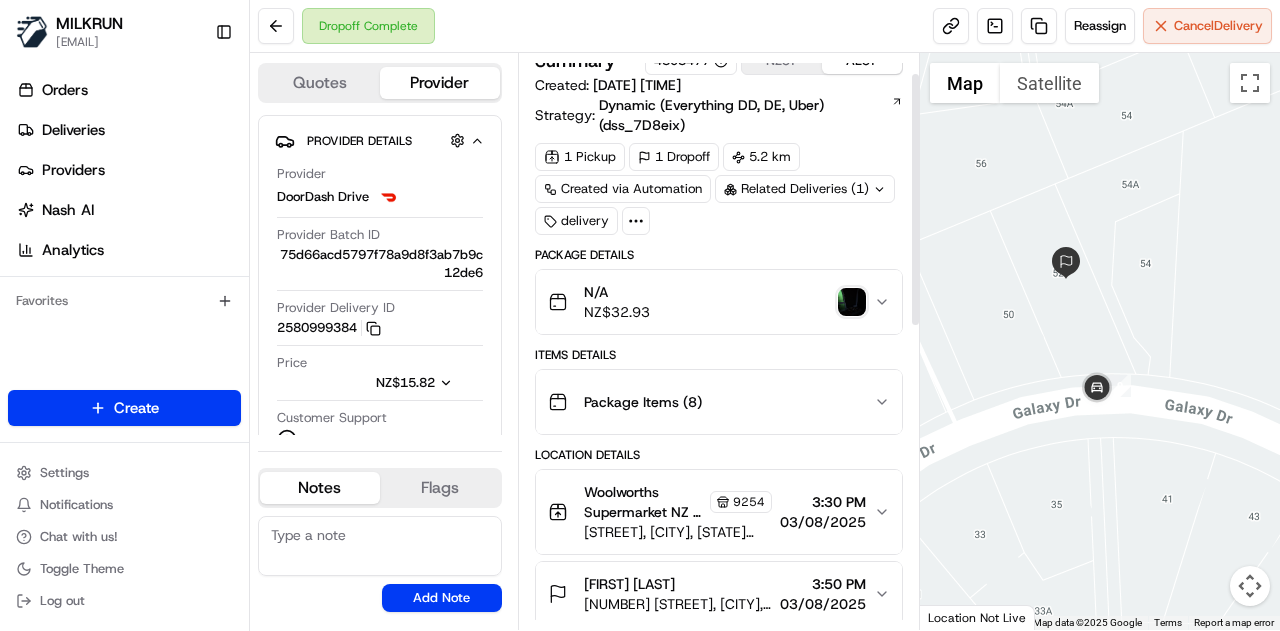 scroll, scrollTop: 0, scrollLeft: 0, axis: both 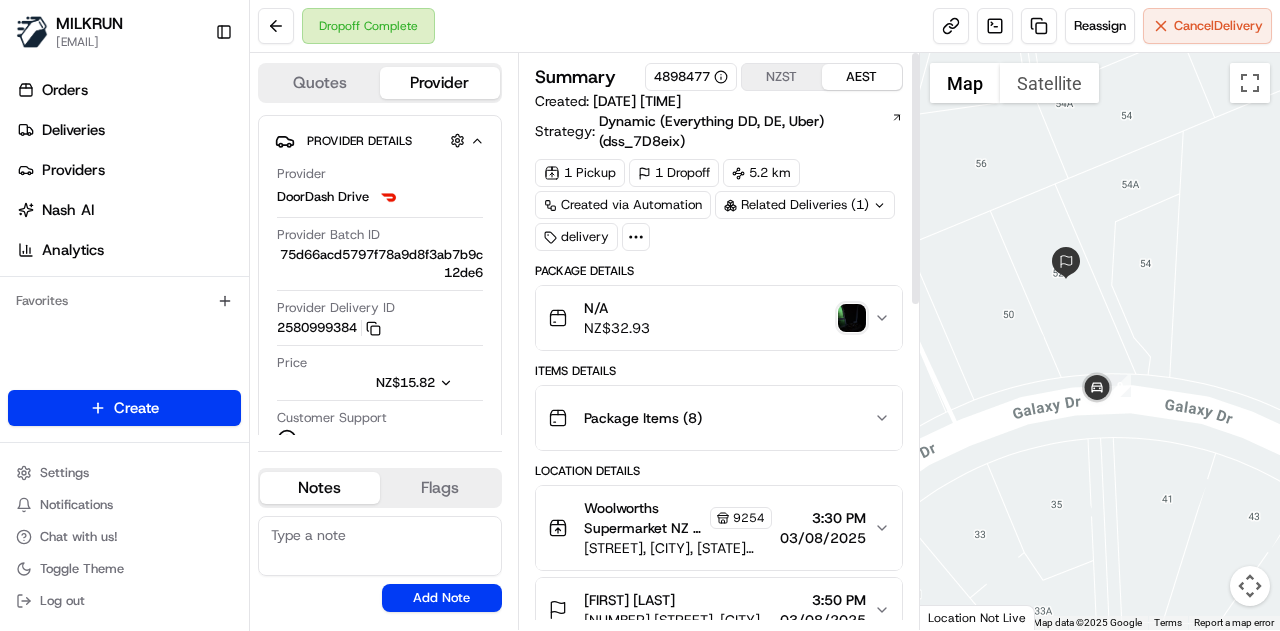 click at bounding box center [852, 318] 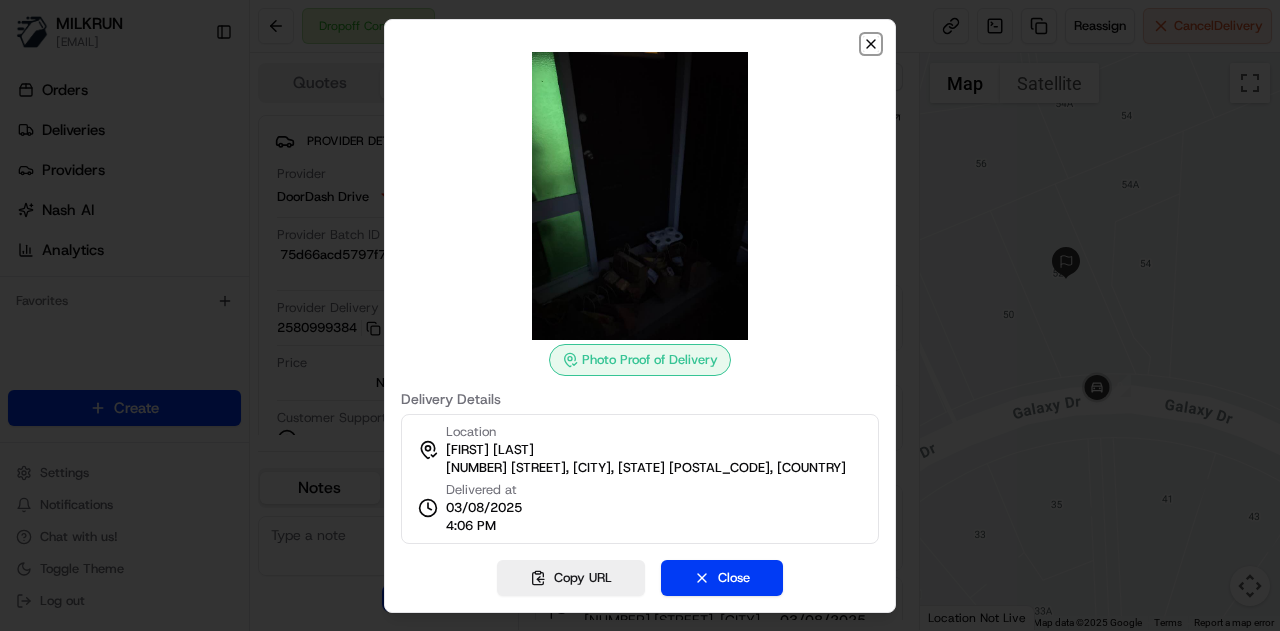 click 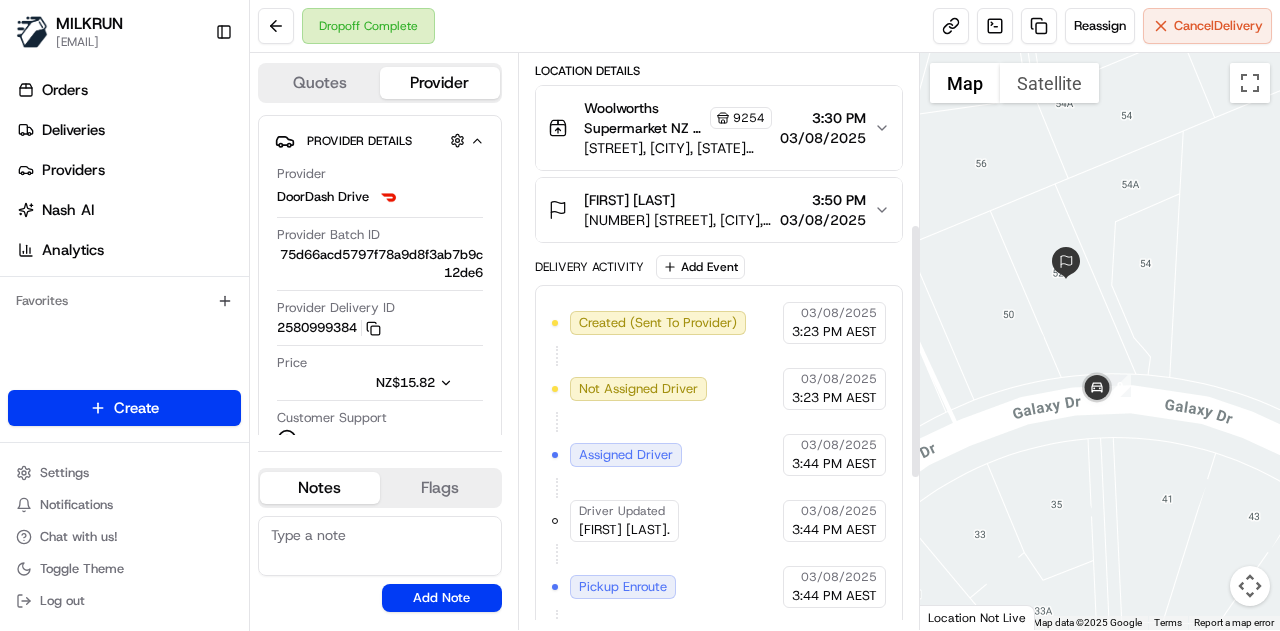 scroll, scrollTop: 200, scrollLeft: 0, axis: vertical 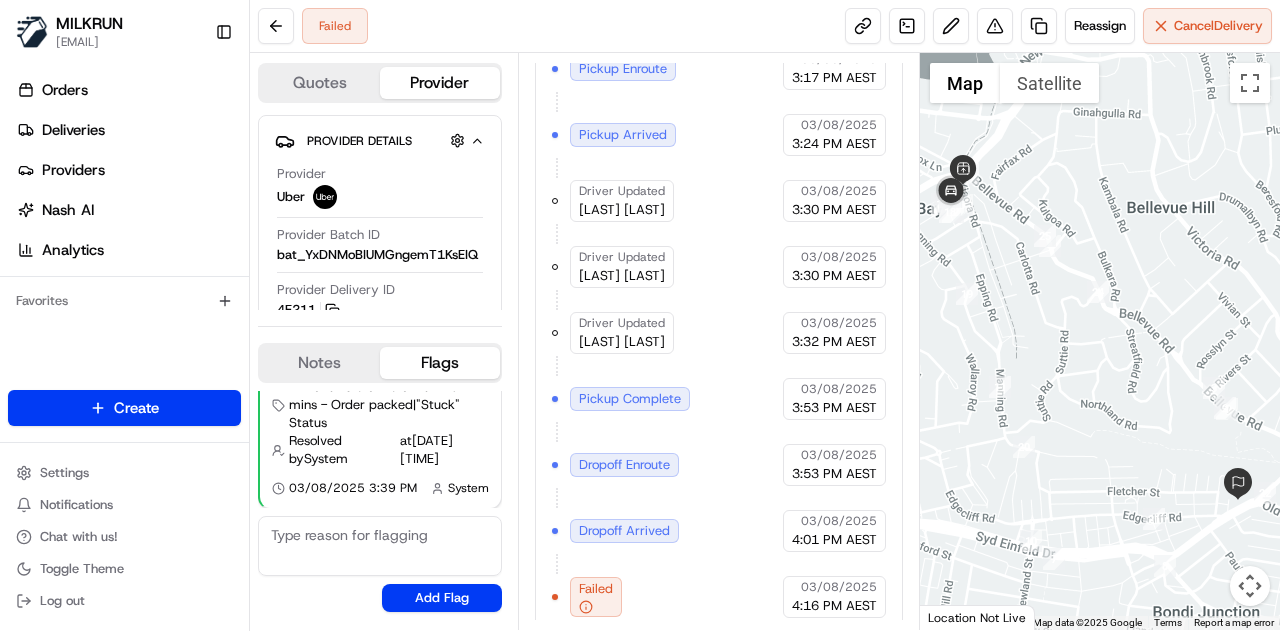 drag, startPoint x: 1030, startPoint y: 225, endPoint x: 1085, endPoint y: 324, distance: 113.25193 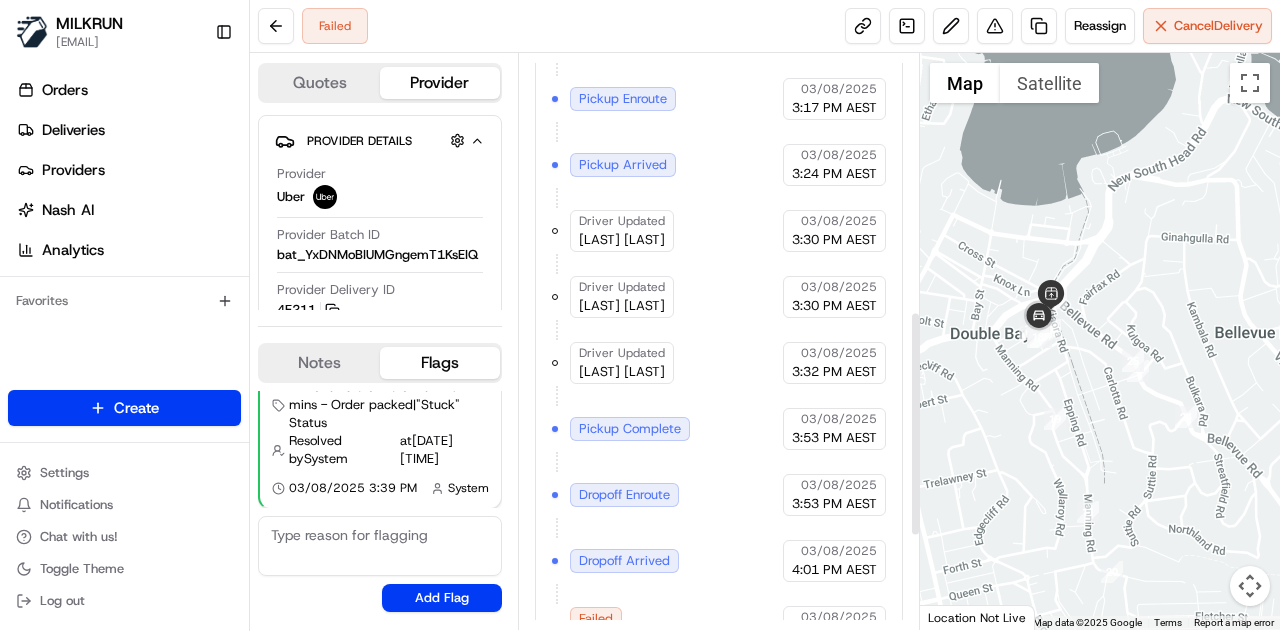 scroll, scrollTop: 898, scrollLeft: 0, axis: vertical 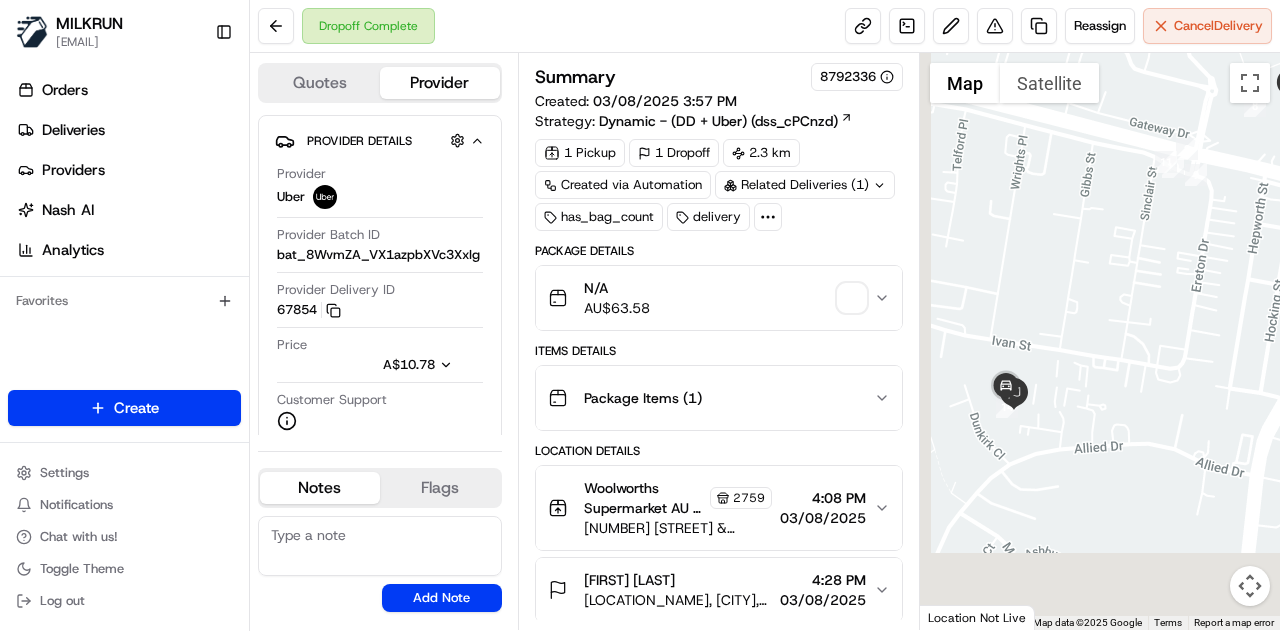 drag, startPoint x: 1026, startPoint y: 404, endPoint x: 1084, endPoint y: 288, distance: 129.69194 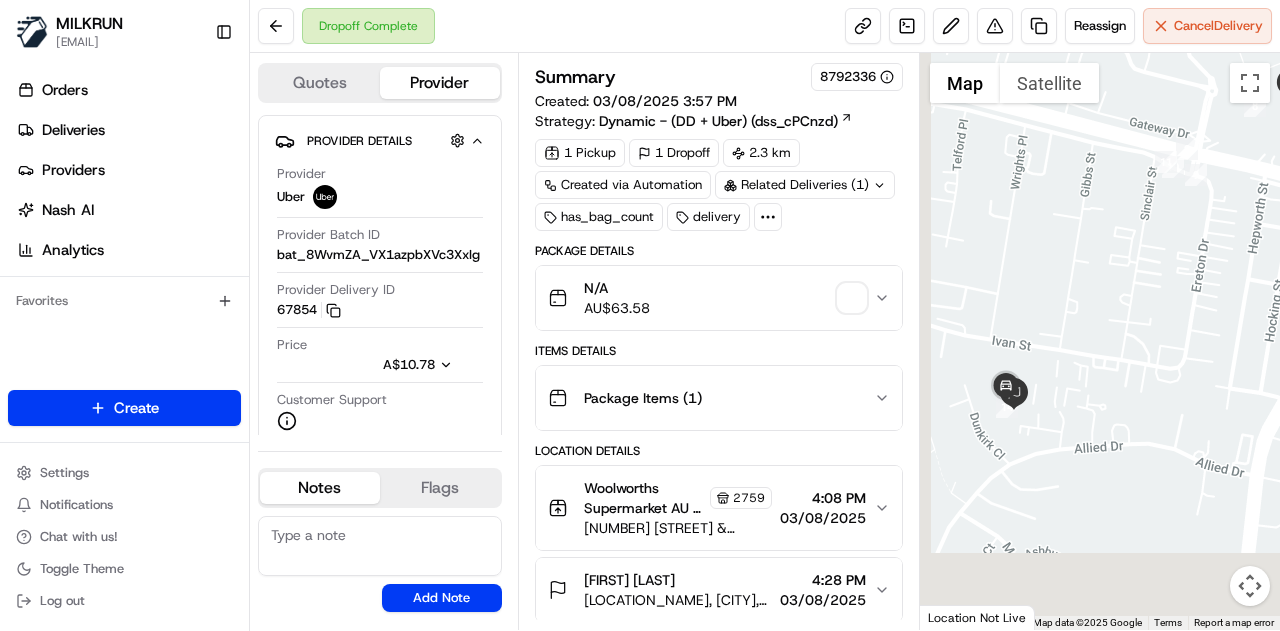 click at bounding box center (1100, 341) 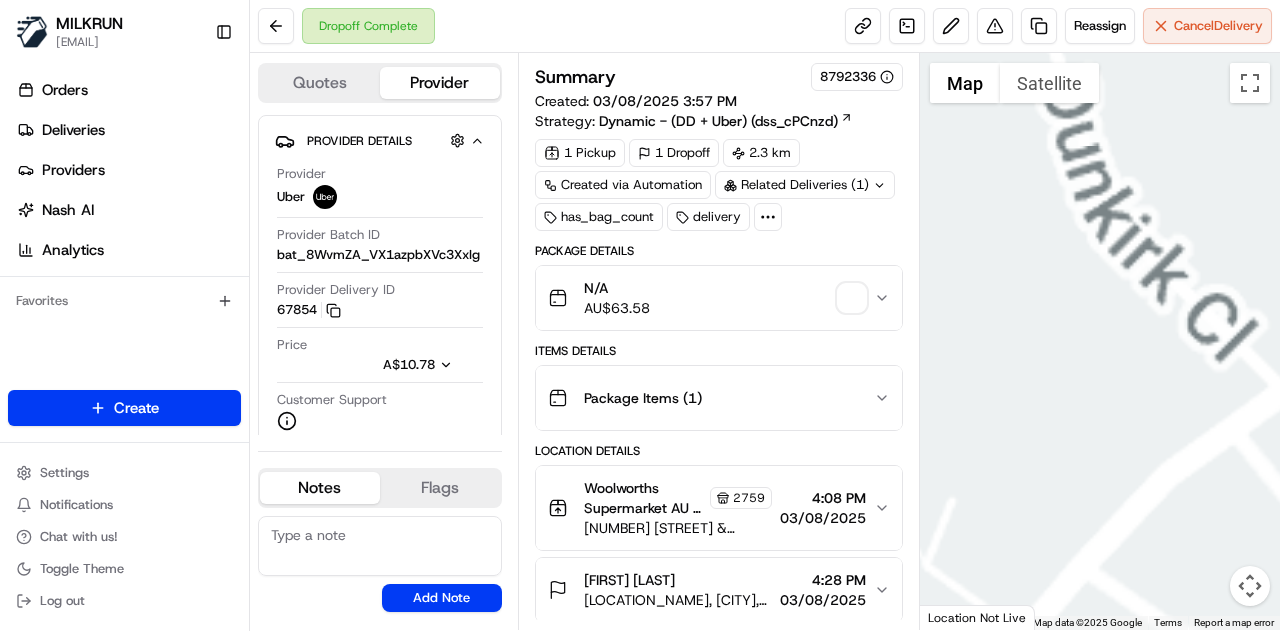 drag, startPoint x: 1099, startPoint y: 319, endPoint x: 1034, endPoint y: 413, distance: 114.28473 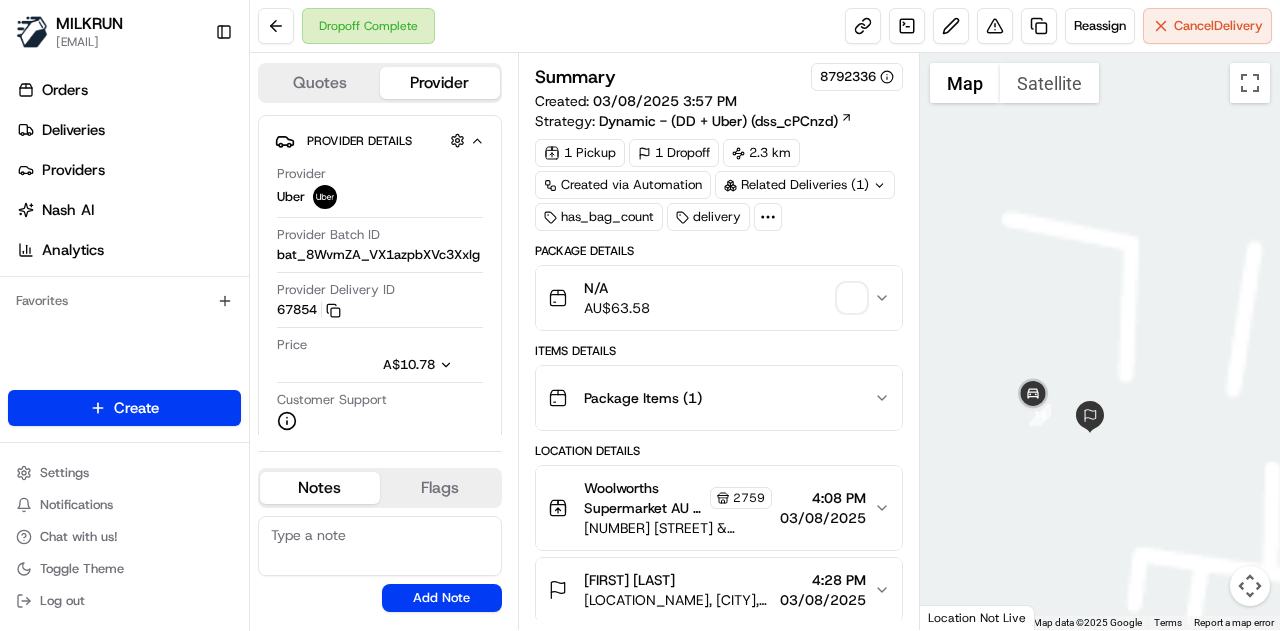 click at bounding box center (1100, 341) 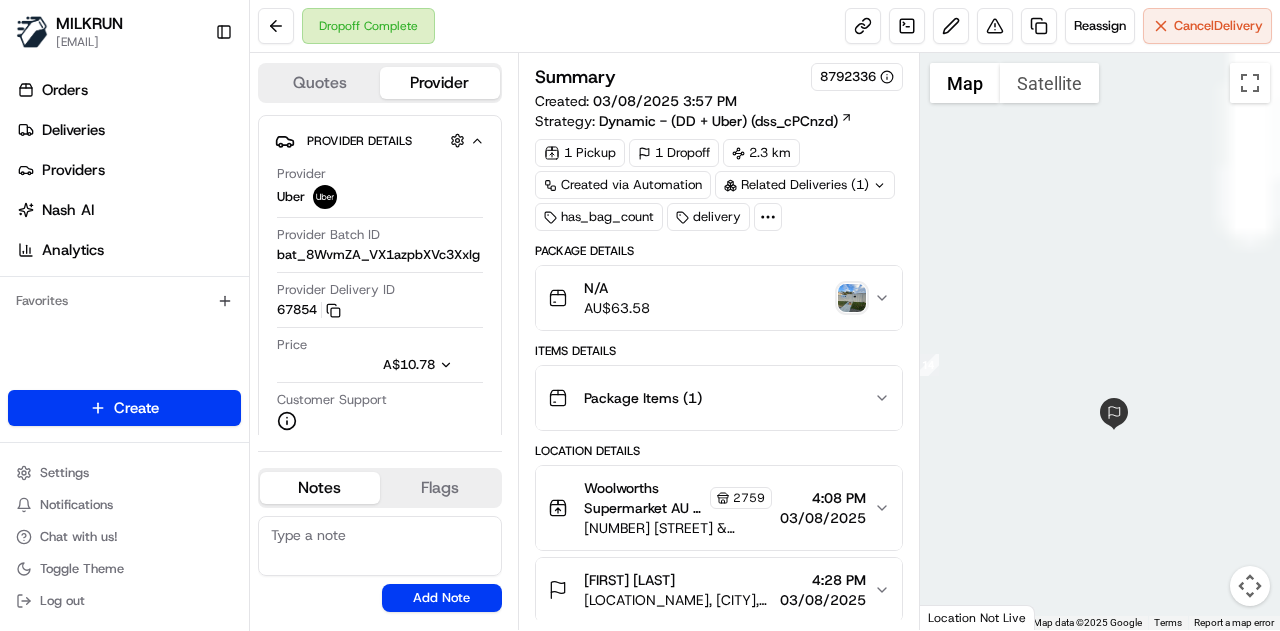 drag, startPoint x: 1058, startPoint y: 401, endPoint x: 1017, endPoint y: 264, distance: 143.0035 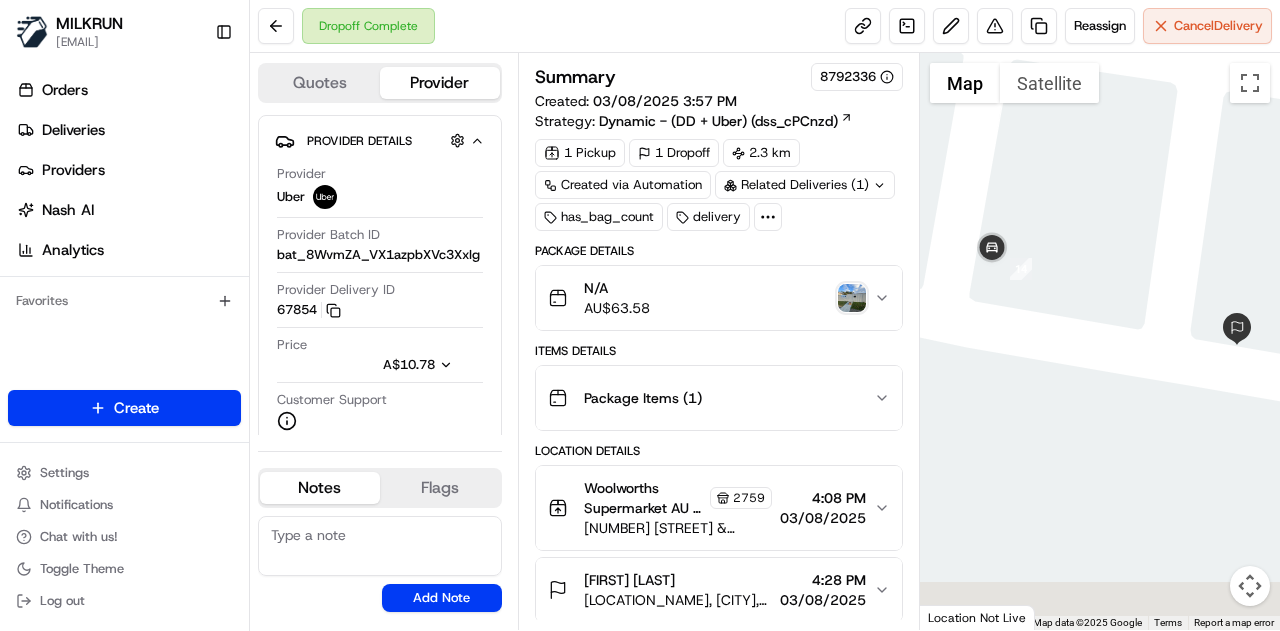drag, startPoint x: 1084, startPoint y: 313, endPoint x: 1229, endPoint y: 225, distance: 169.61427 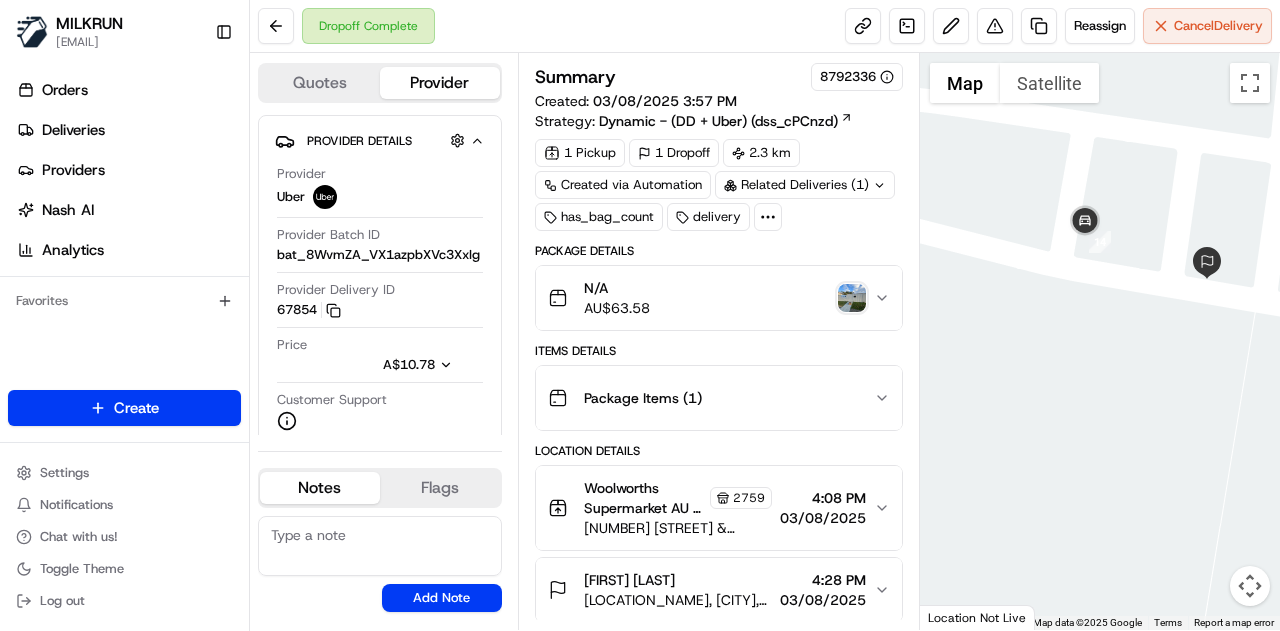 drag, startPoint x: 1161, startPoint y: 255, endPoint x: 1136, endPoint y: 244, distance: 27.313 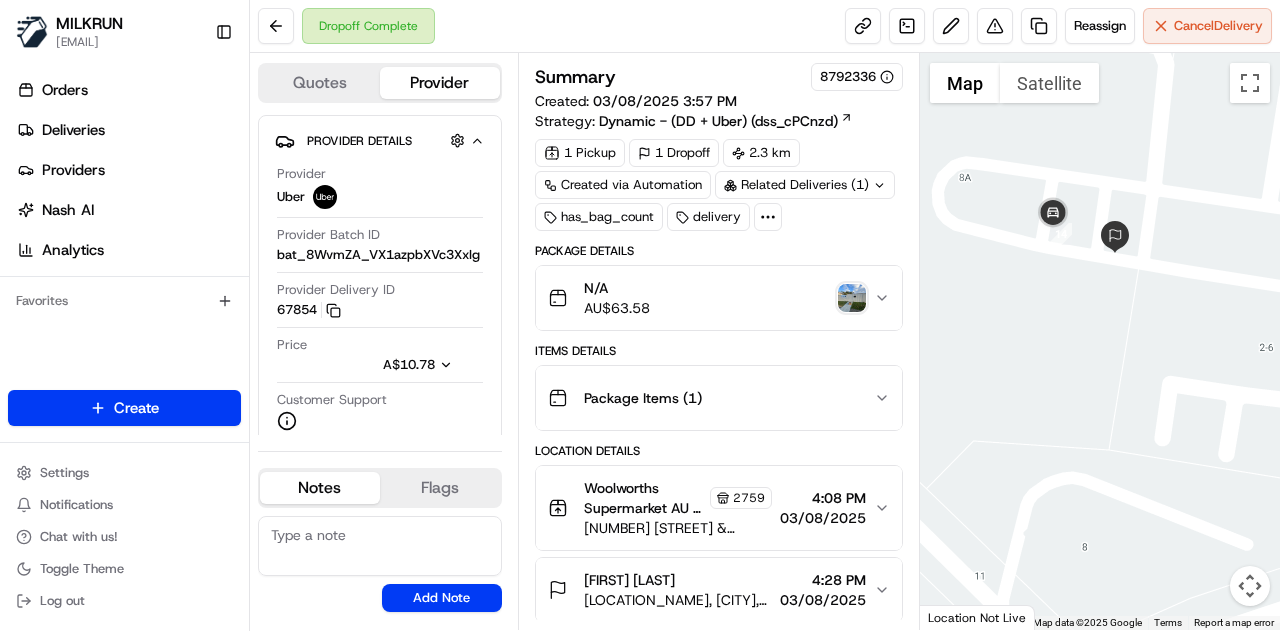 drag, startPoint x: 1191, startPoint y: 306, endPoint x: 1156, endPoint y: 331, distance: 43.011627 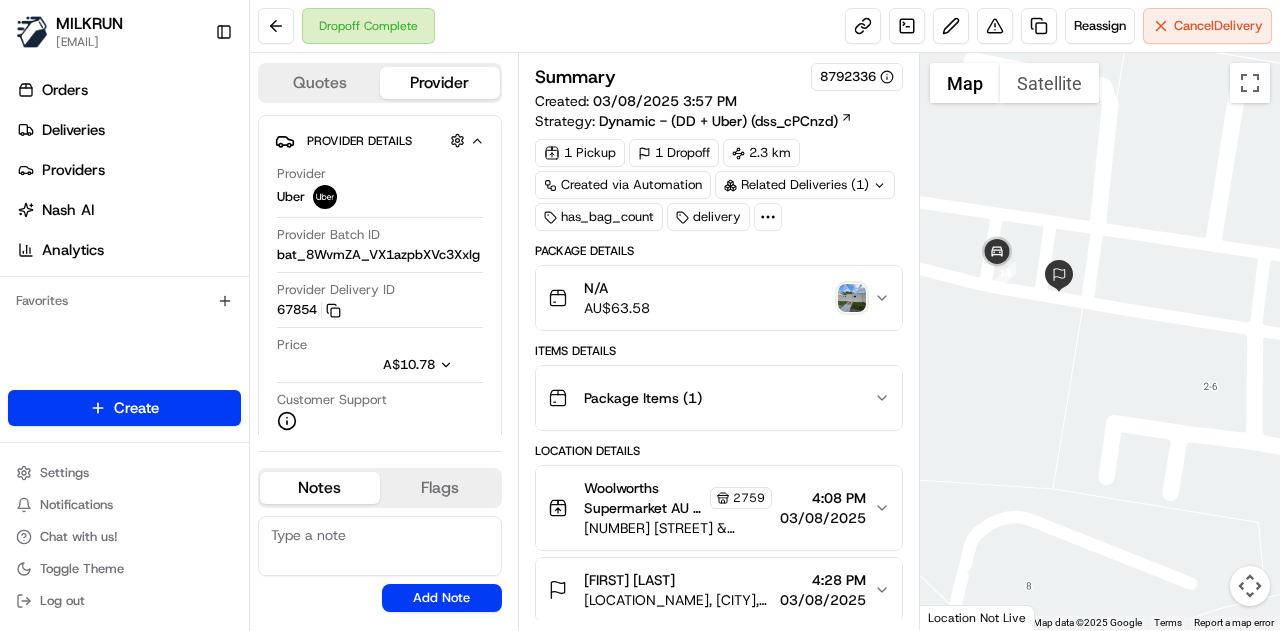 drag, startPoint x: 1066, startPoint y: 227, endPoint x: 1090, endPoint y: 247, distance: 31.241 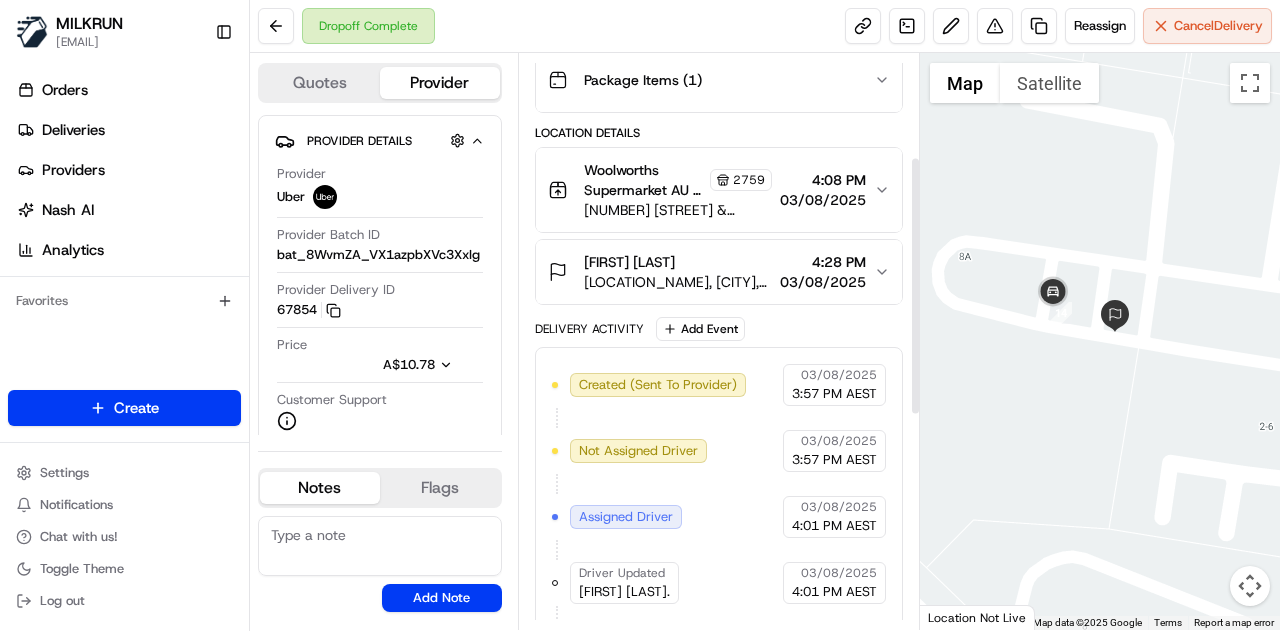 scroll, scrollTop: 200, scrollLeft: 0, axis: vertical 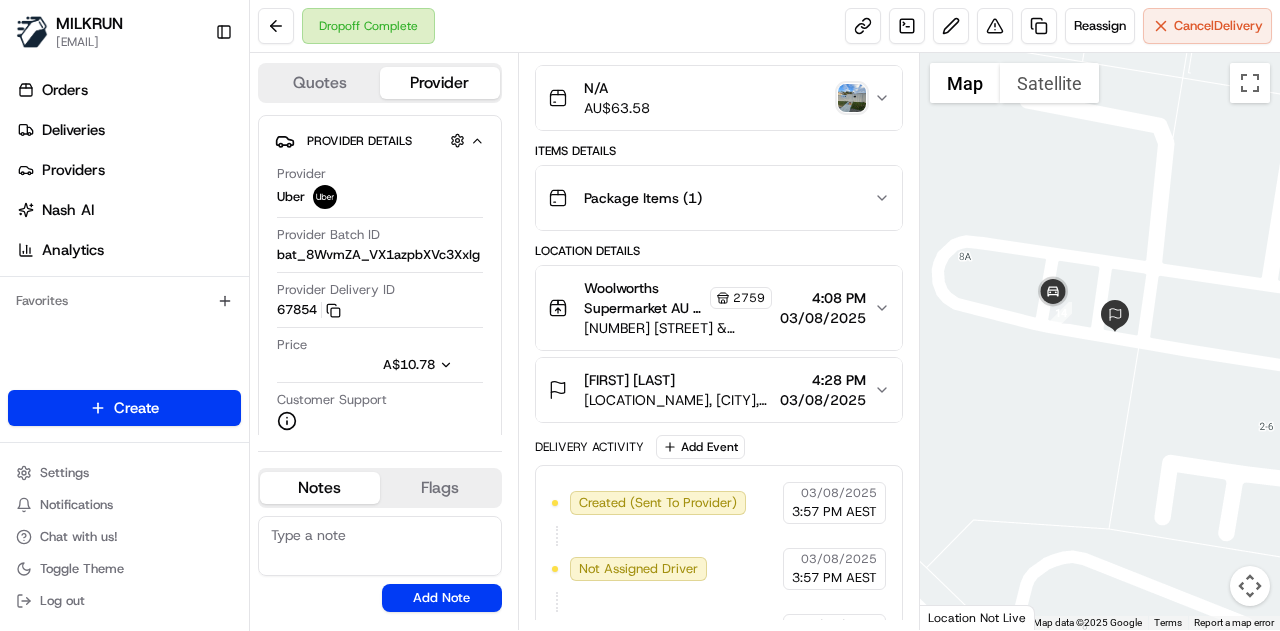 click at bounding box center [852, 98] 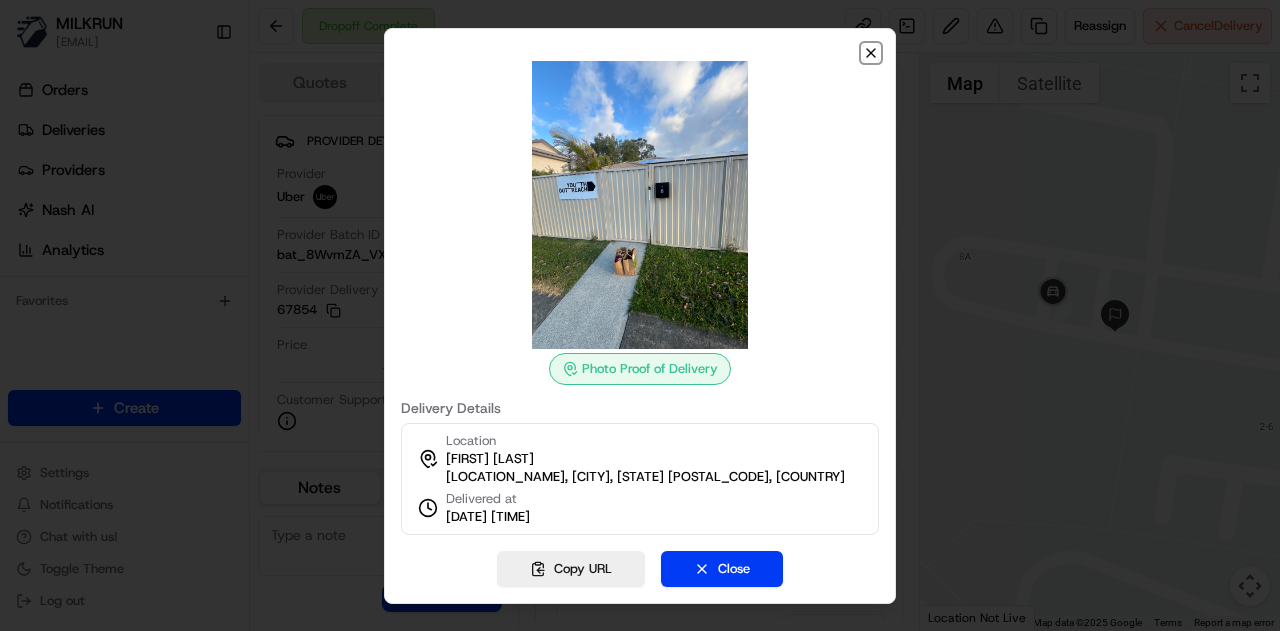 click 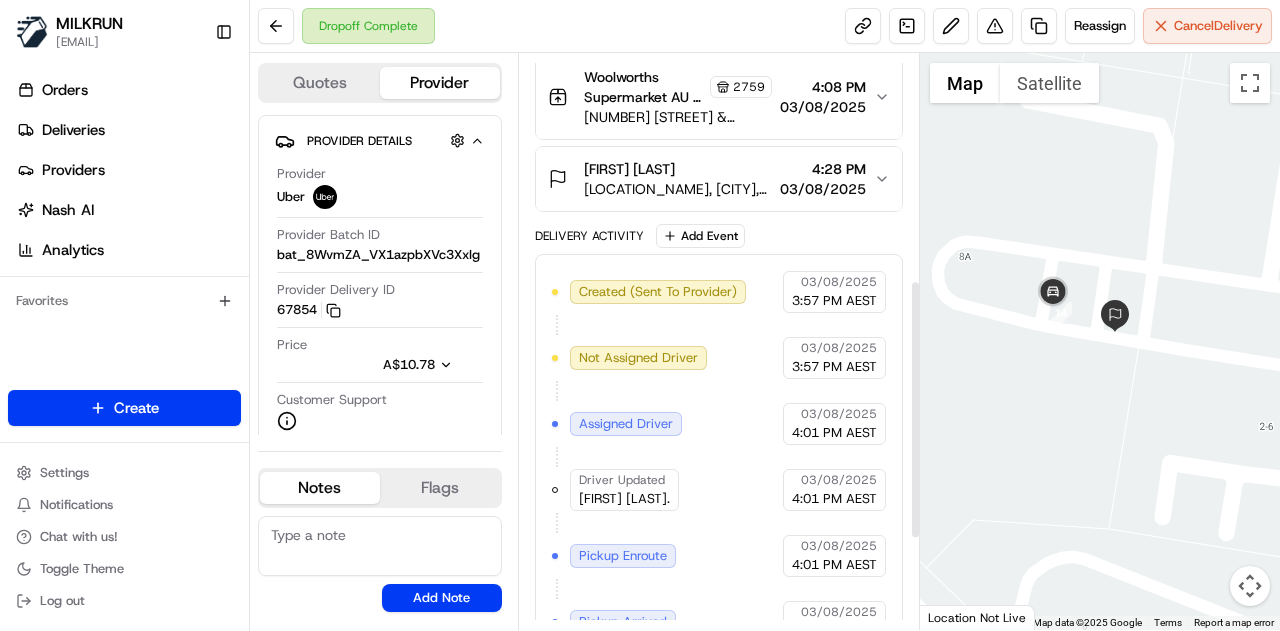 scroll, scrollTop: 500, scrollLeft: 0, axis: vertical 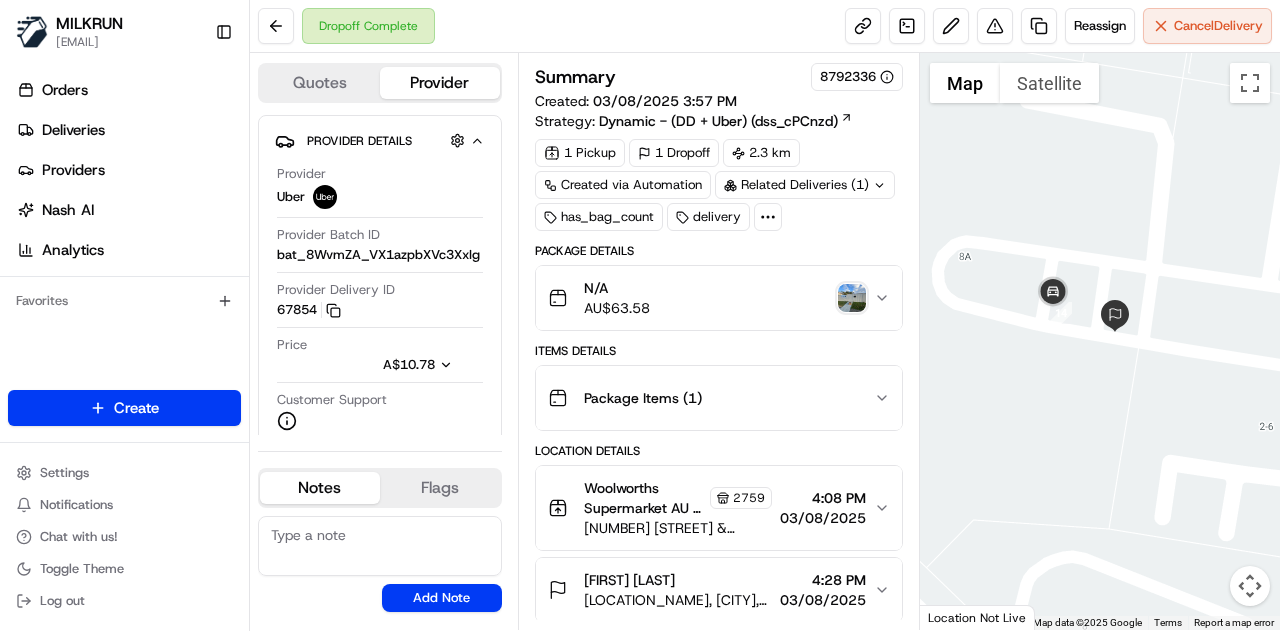 click at bounding box center (852, 298) 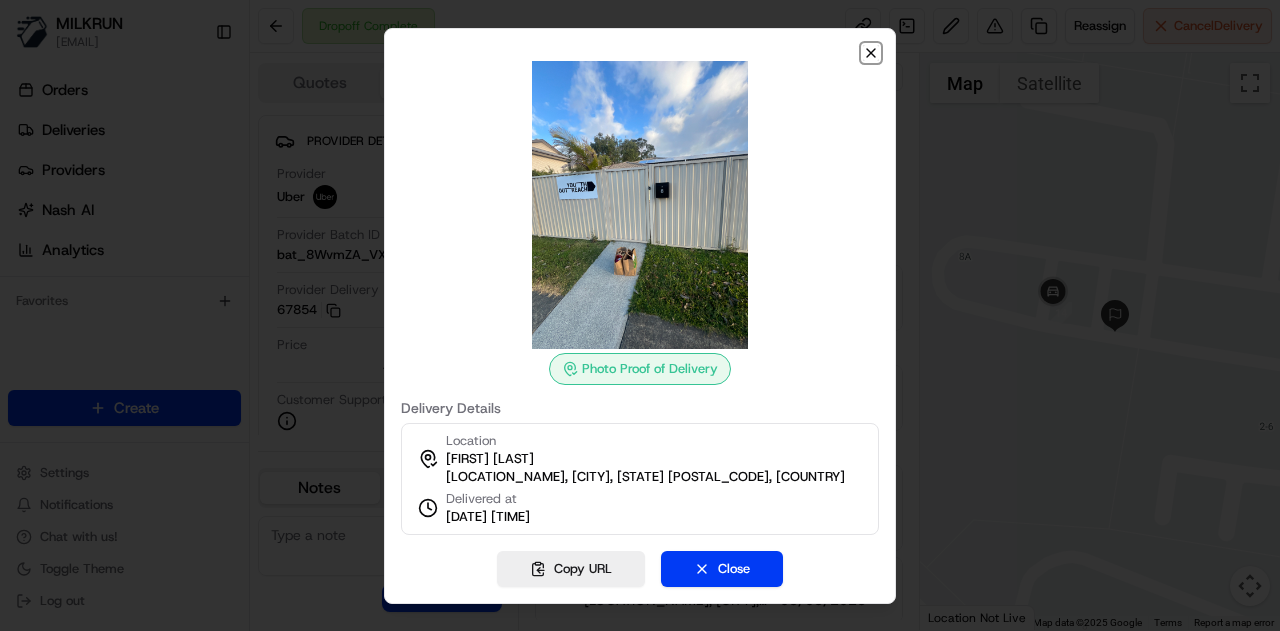 click 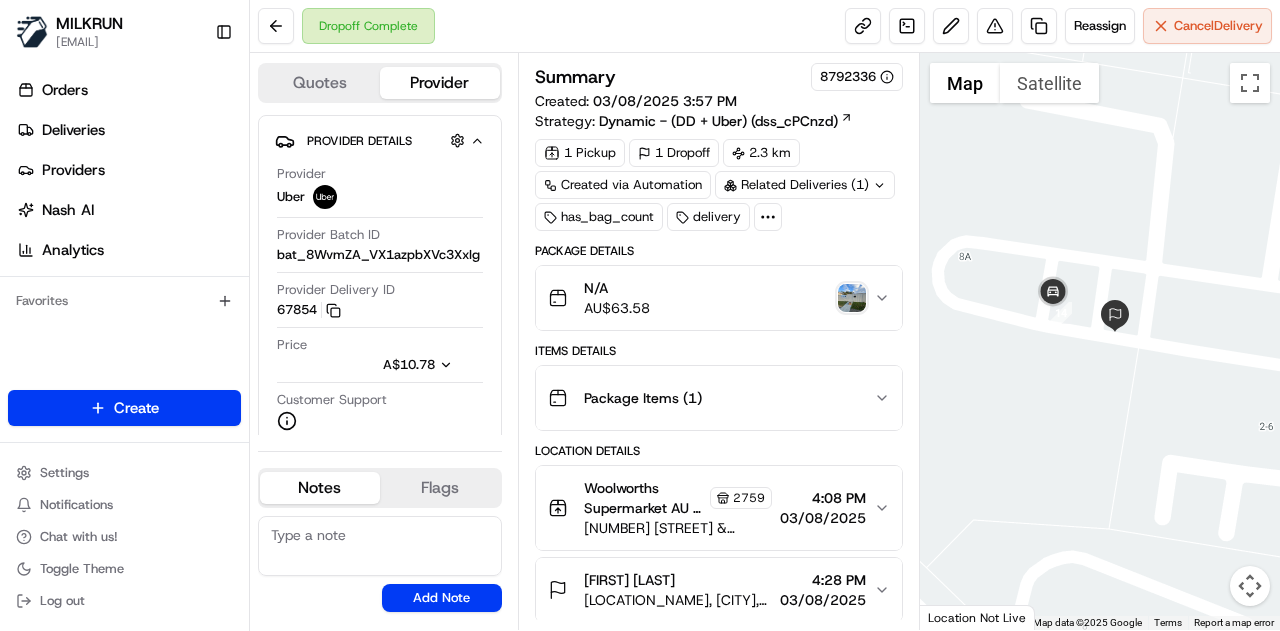 scroll, scrollTop: 300, scrollLeft: 0, axis: vertical 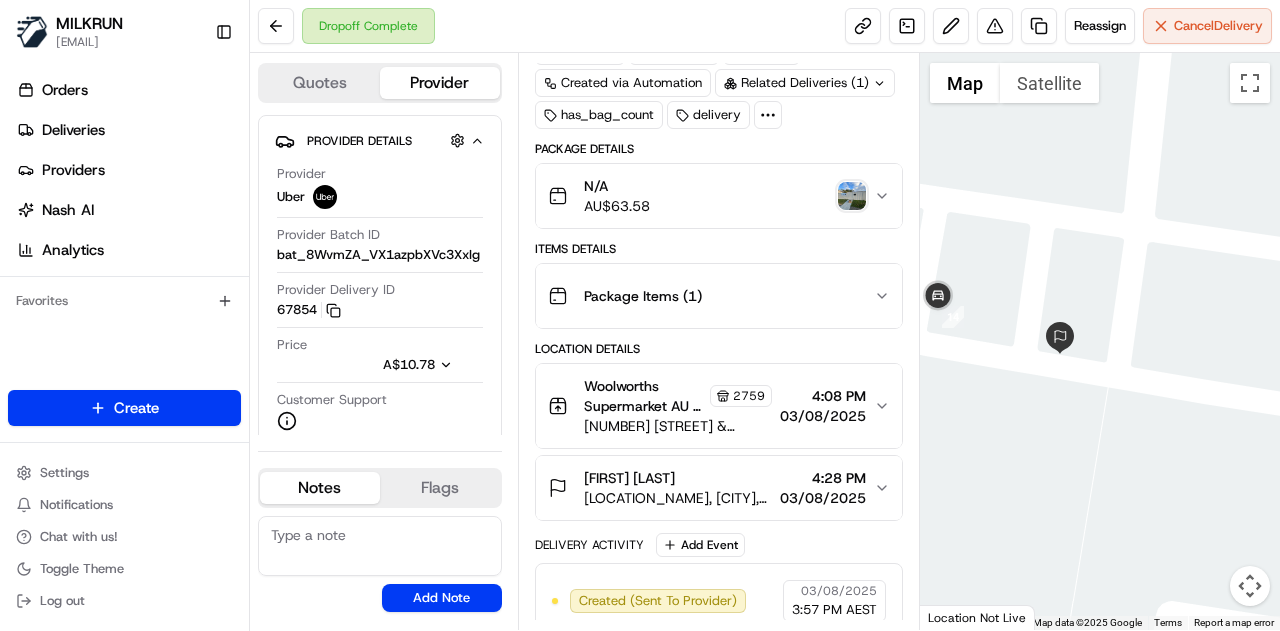 drag, startPoint x: 1006, startPoint y: 271, endPoint x: 1128, endPoint y: 267, distance: 122.06556 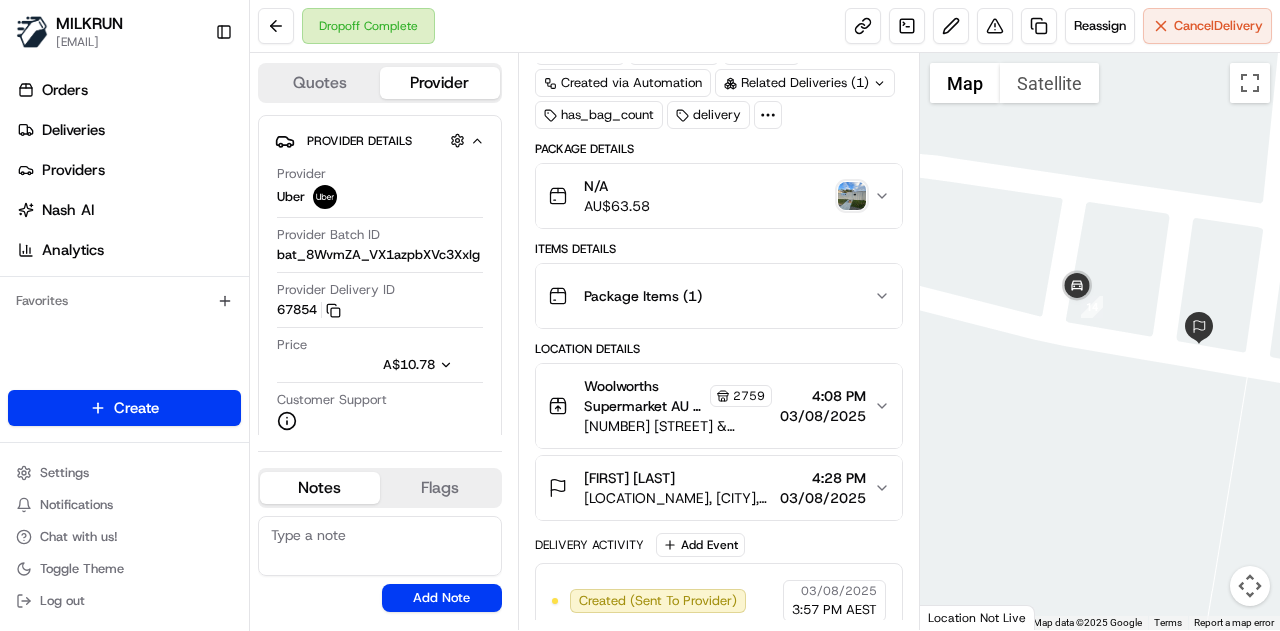 click at bounding box center [852, 196] 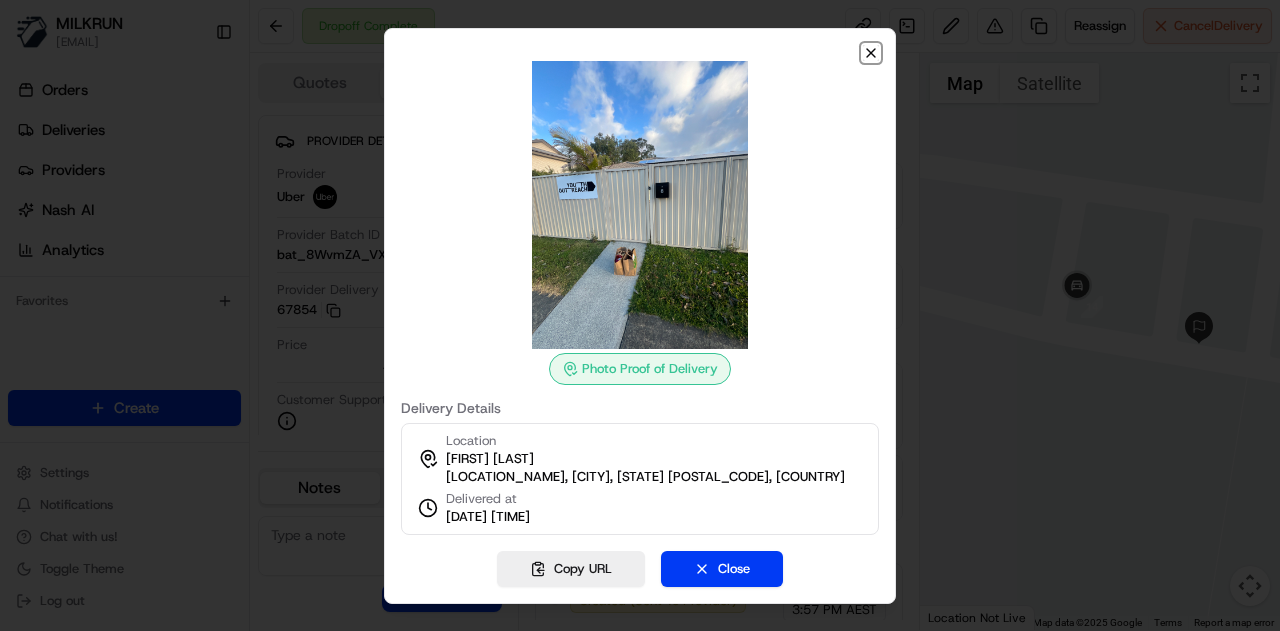 click 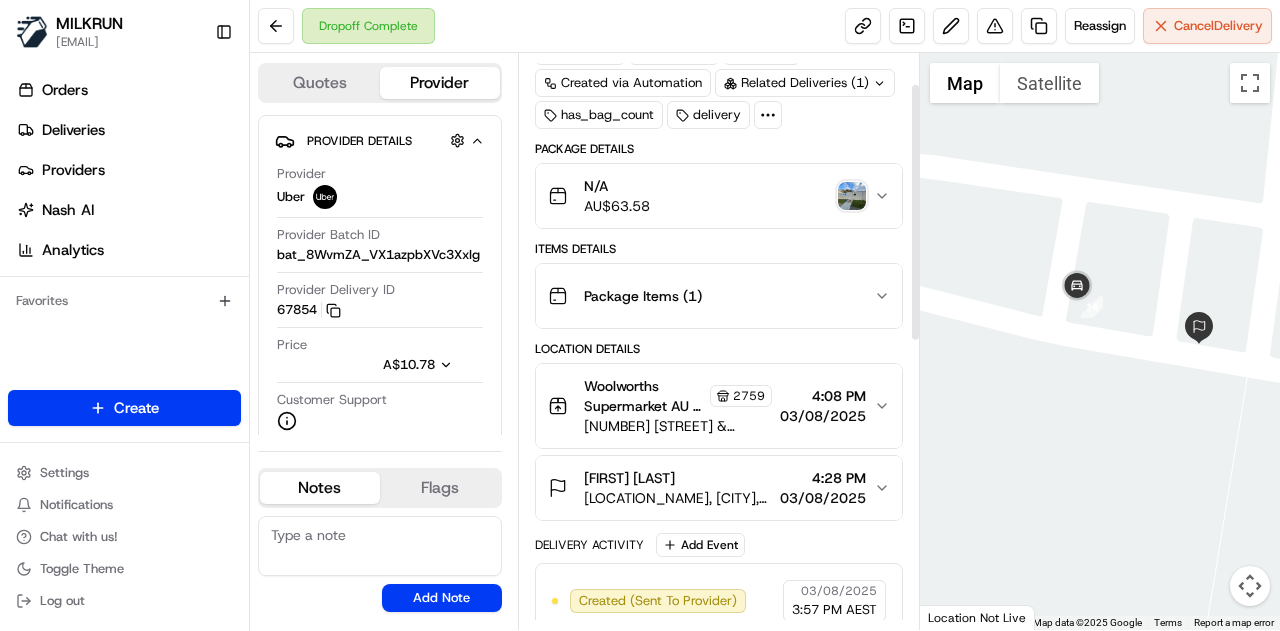 scroll, scrollTop: 0, scrollLeft: 0, axis: both 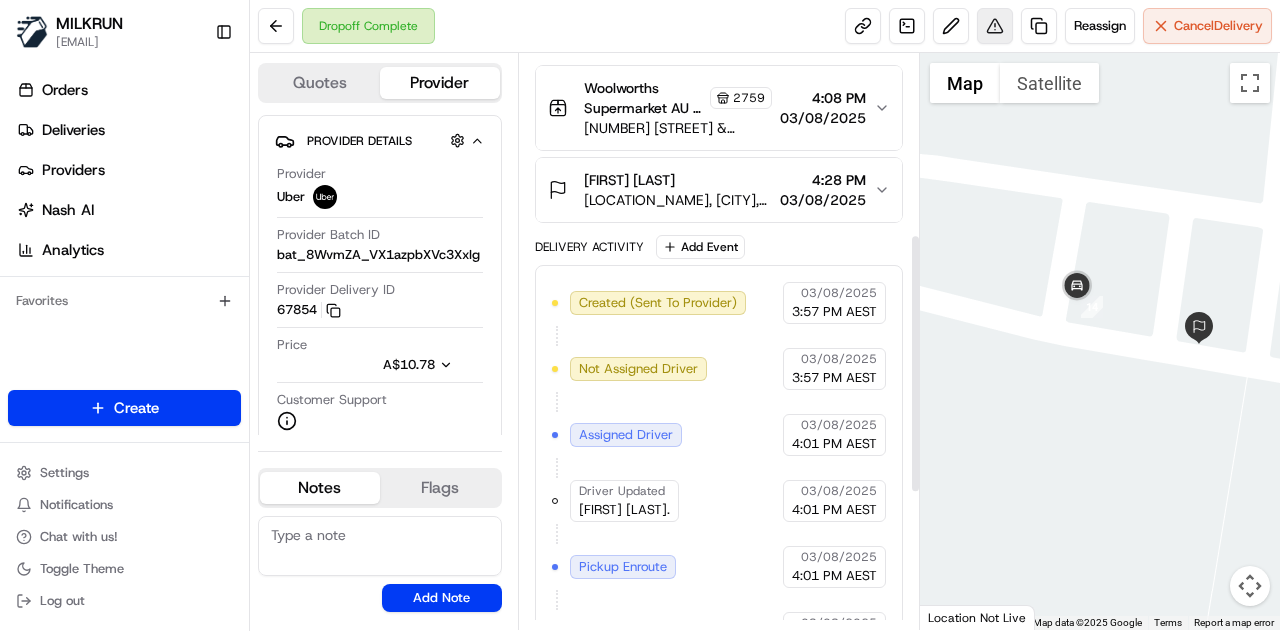 click at bounding box center (995, 26) 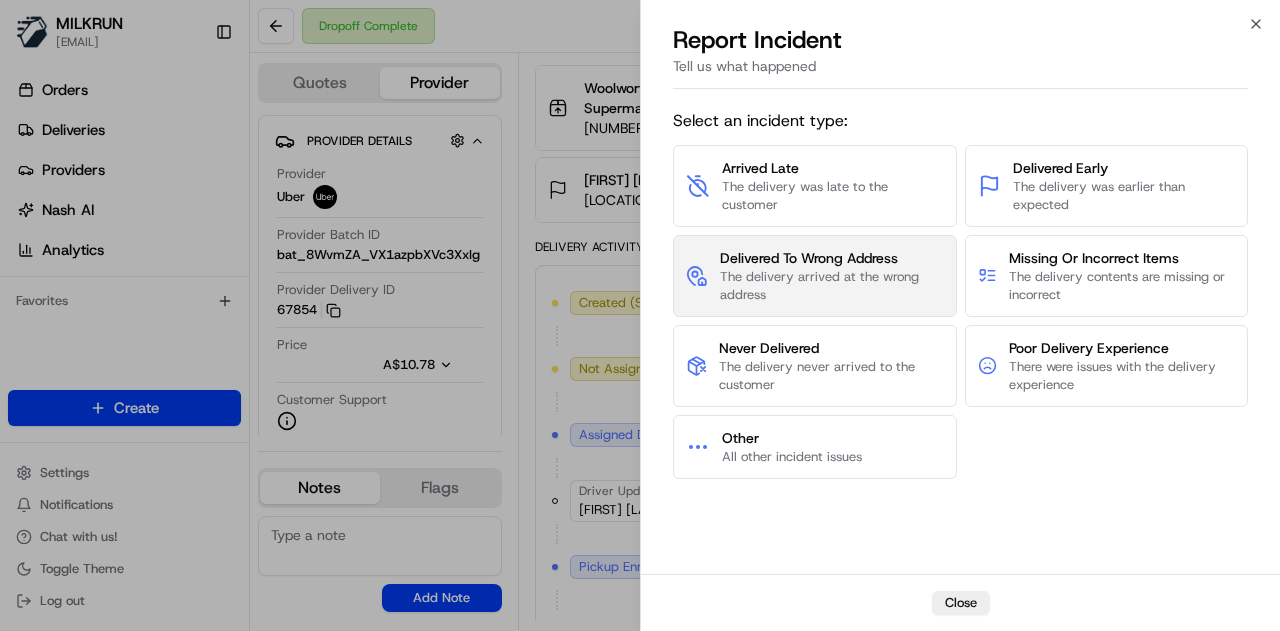 click on "The delivery arrived at the wrong address" at bounding box center [832, 286] 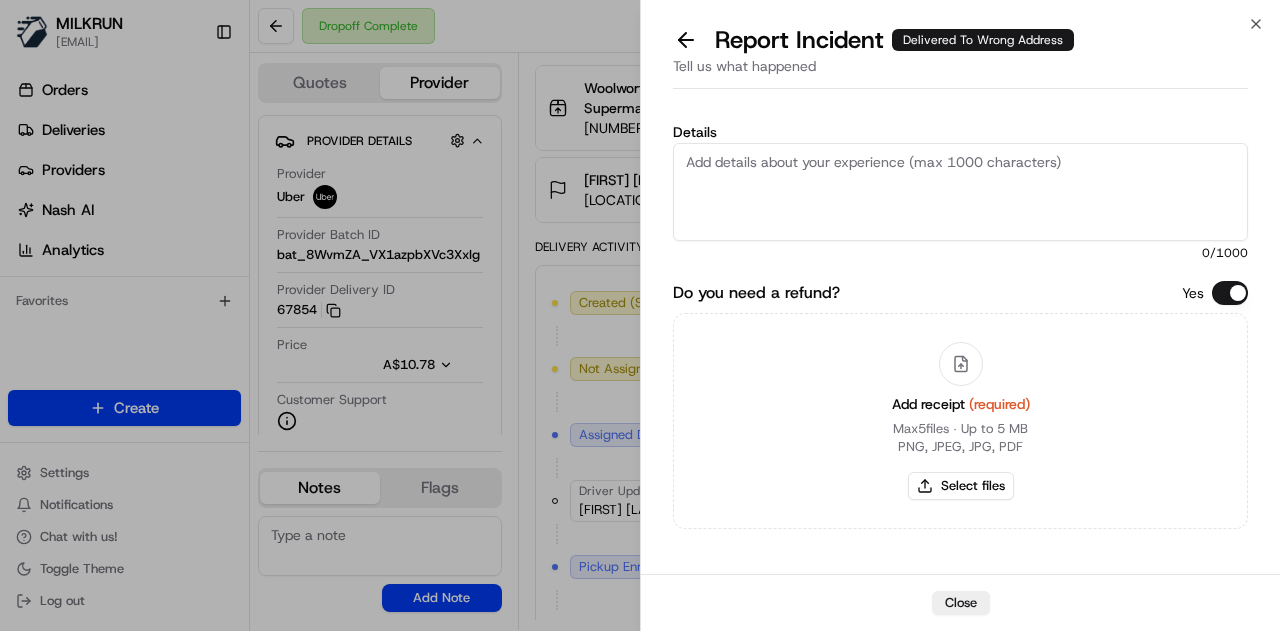 click on "Details" at bounding box center [960, 192] 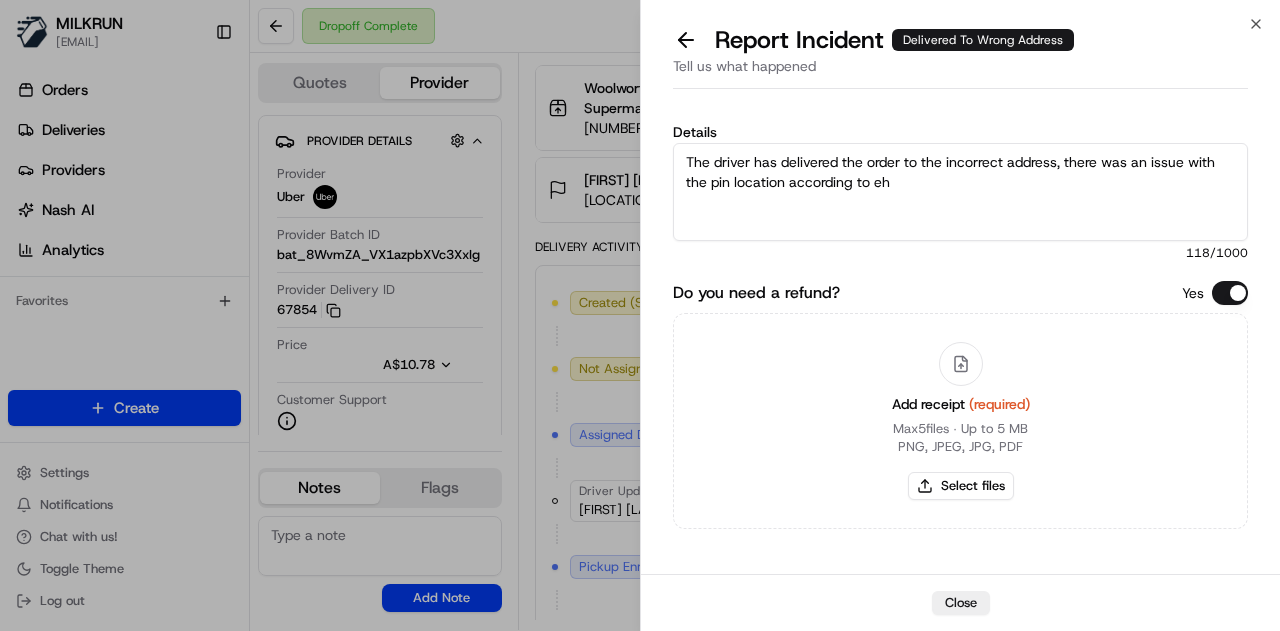 click on "The driver has delivered the order to the incorrect address, there was an issue with the pin location according to eh" at bounding box center [960, 192] 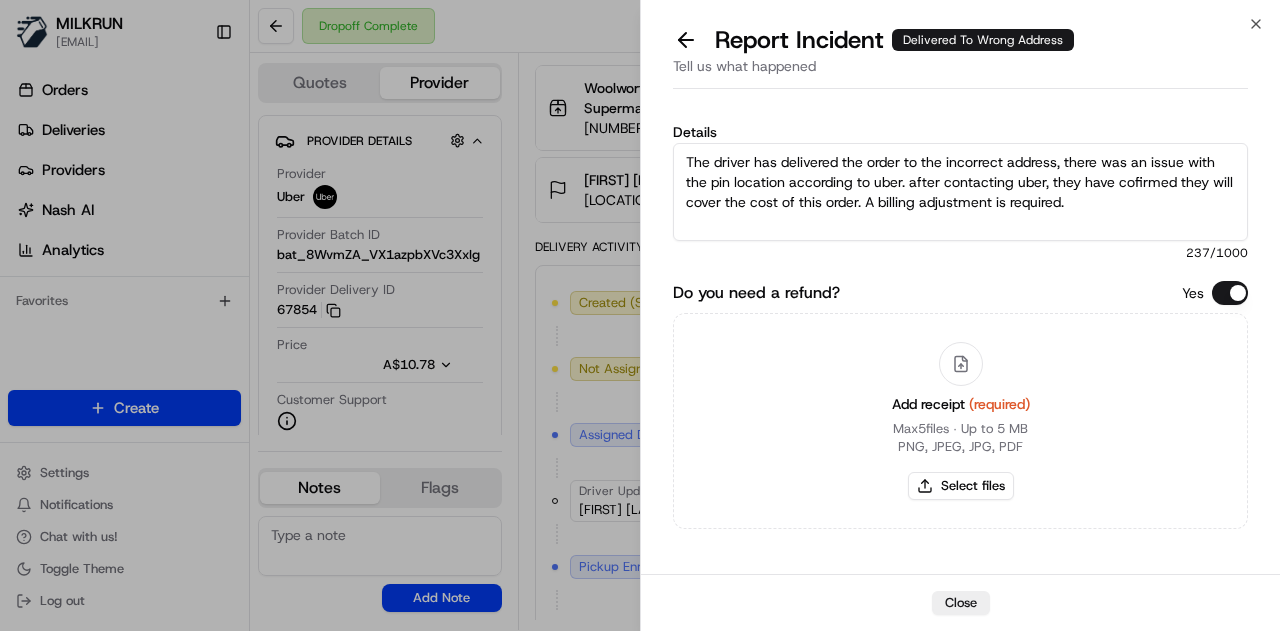 type on "The driver has delivered the order to the incorrect address, there was an issue with the pin location according to uber. after contacting uber, they have cofirmed they will cover the cost of this order. A billing adjustment is required." 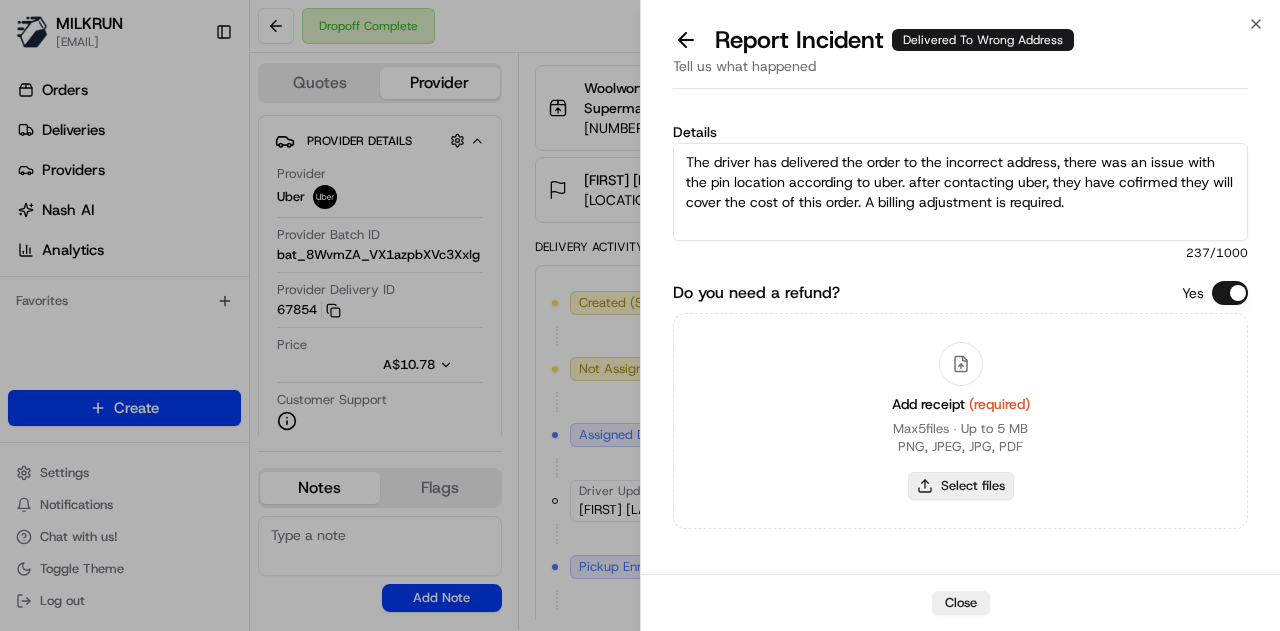 click on "Select files" at bounding box center (961, 486) 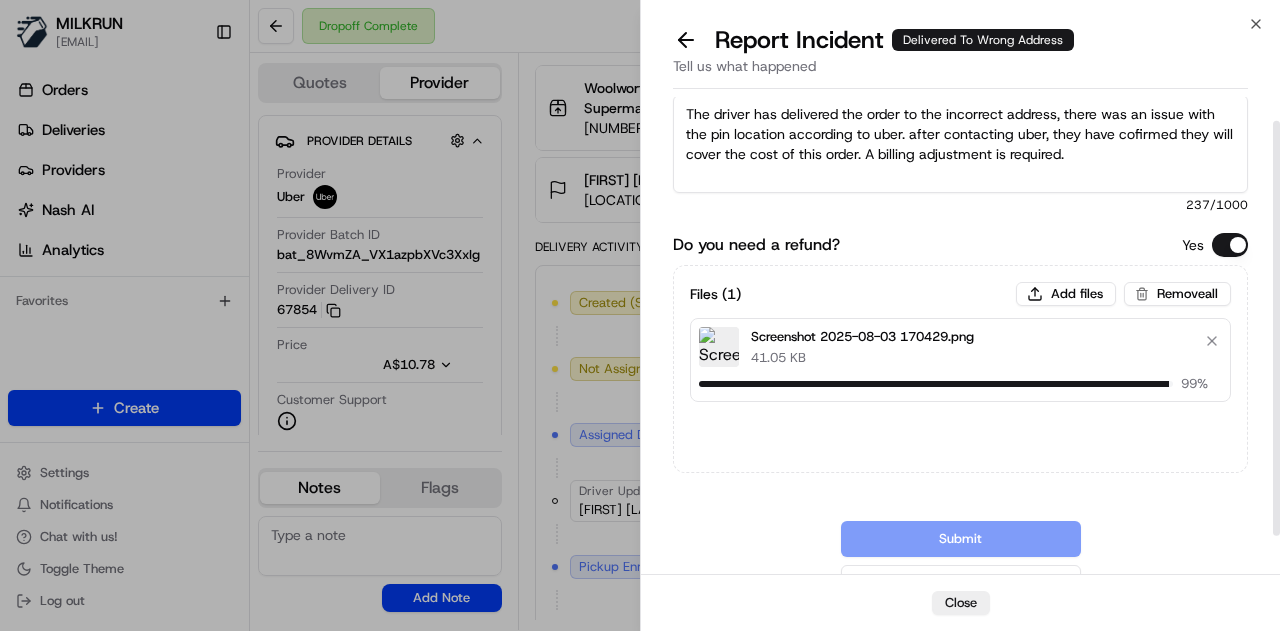 type 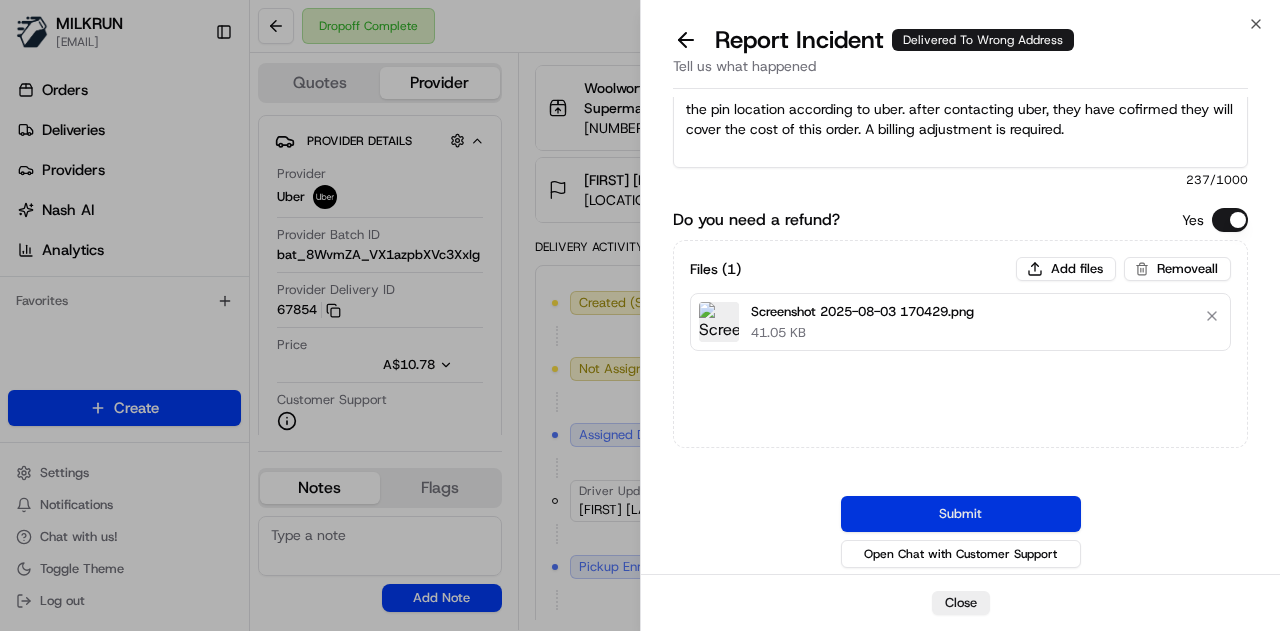 click on "Submit" at bounding box center (961, 514) 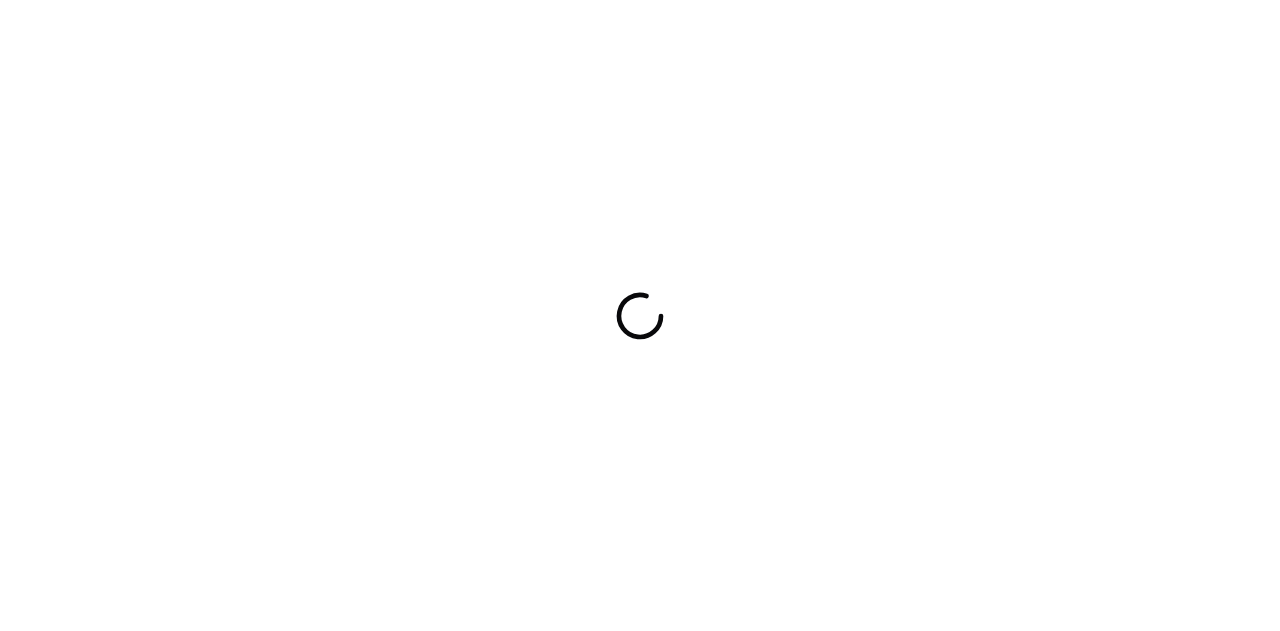 scroll, scrollTop: 0, scrollLeft: 0, axis: both 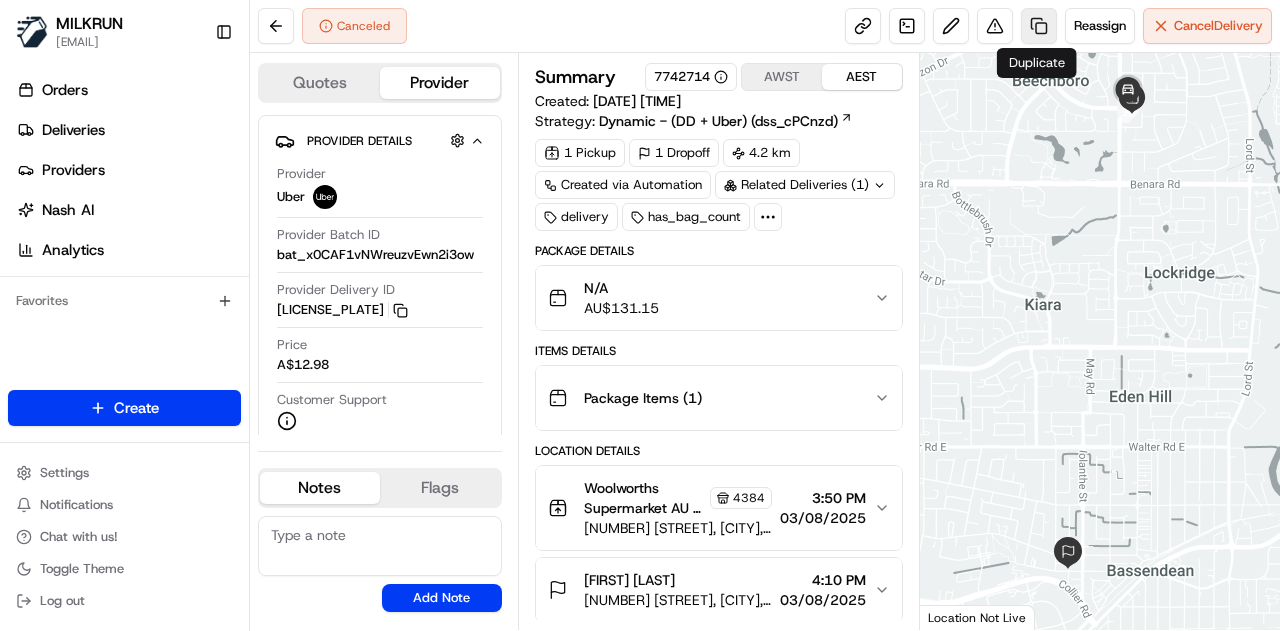 click at bounding box center [1039, 26] 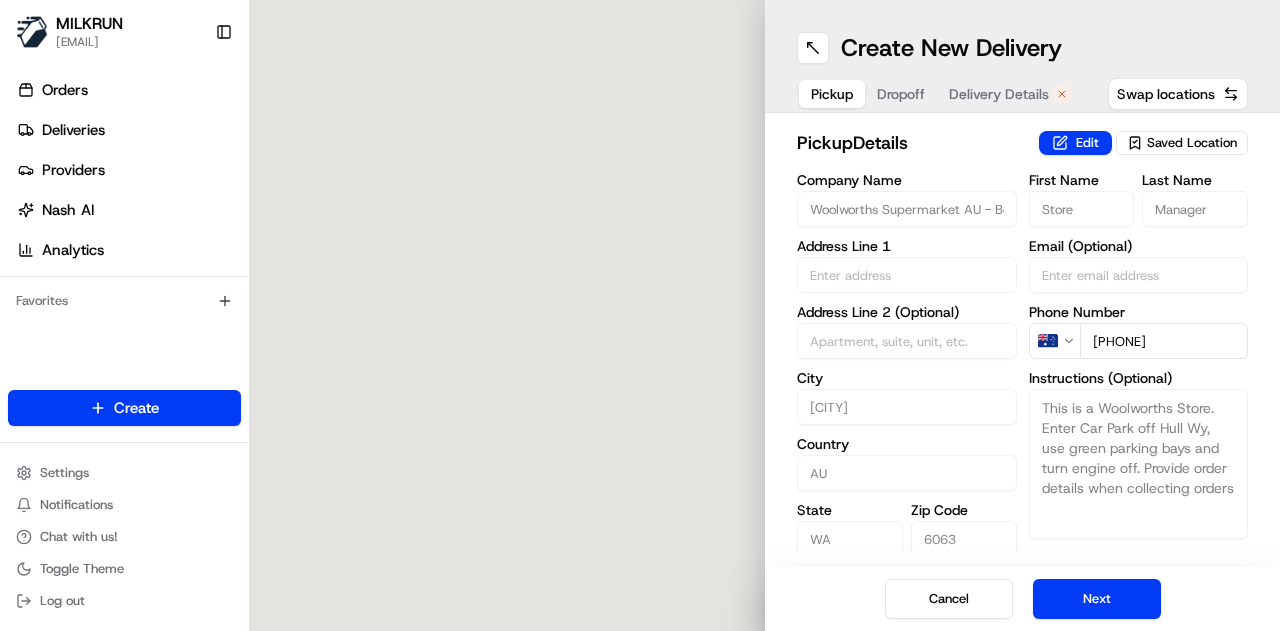 type on "161 Altone Rd" 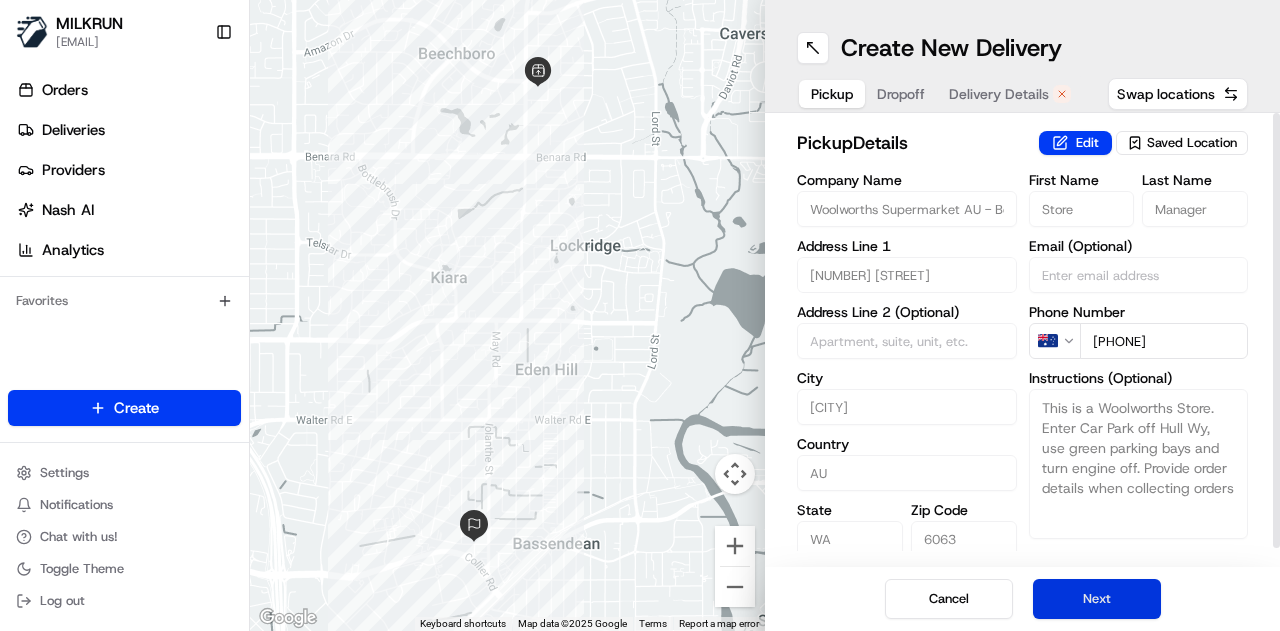 click on "Next" at bounding box center (1097, 599) 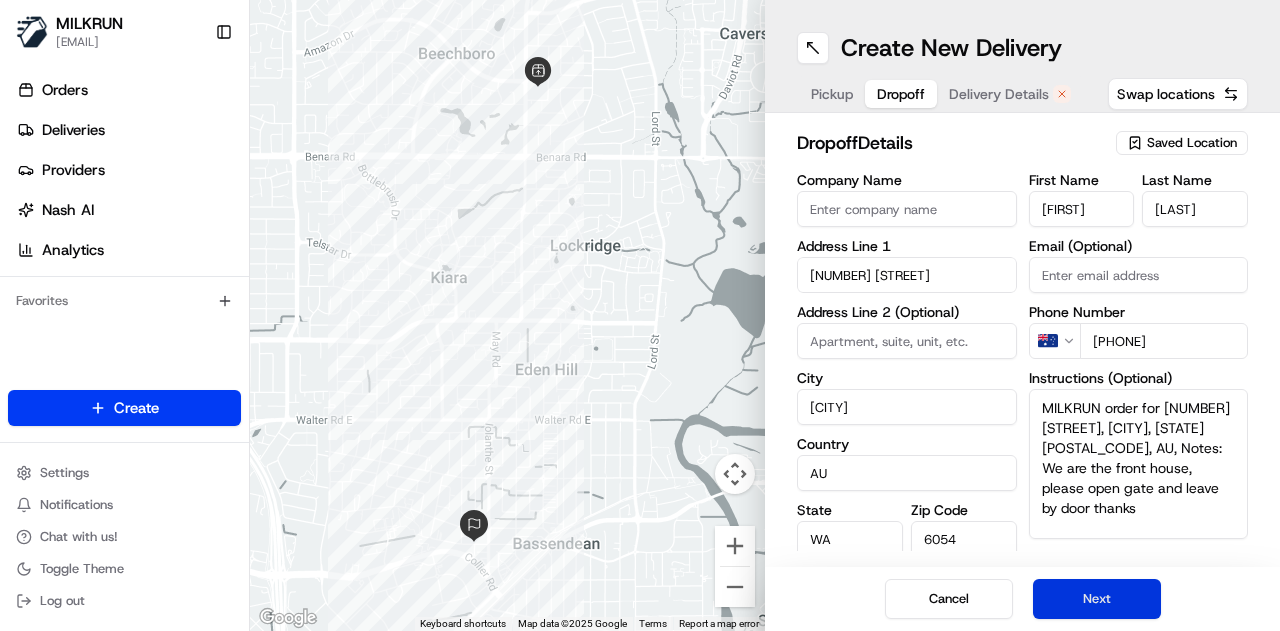 click on "Next" at bounding box center (1097, 599) 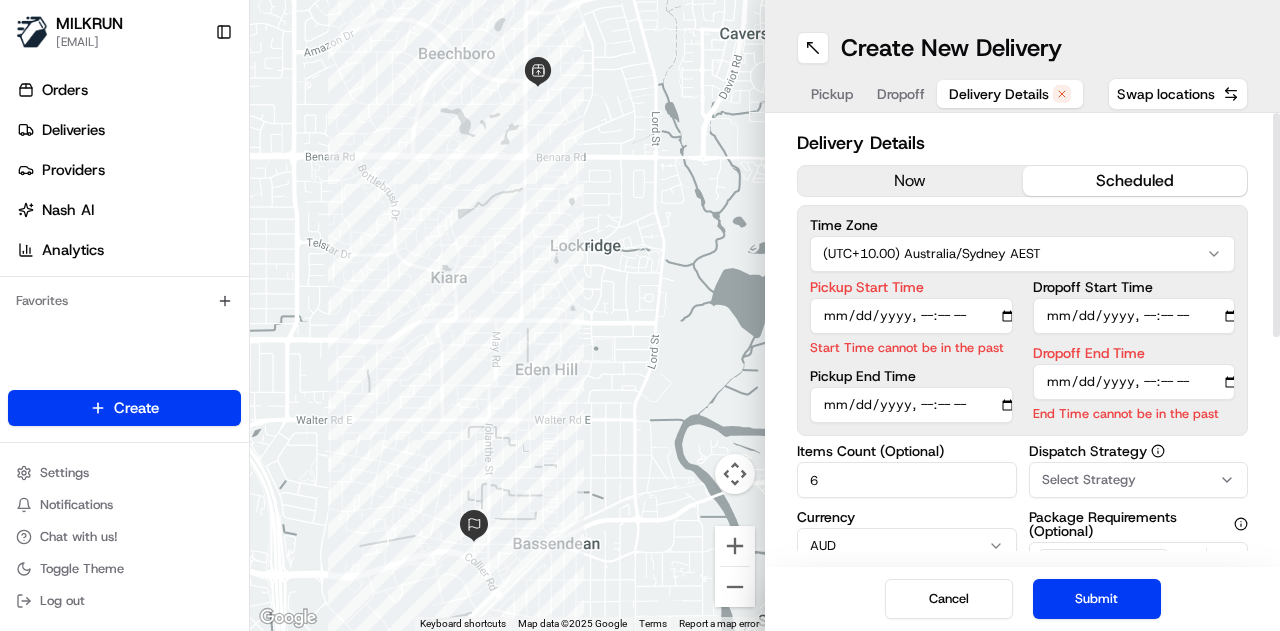 click on "now" at bounding box center (910, 181) 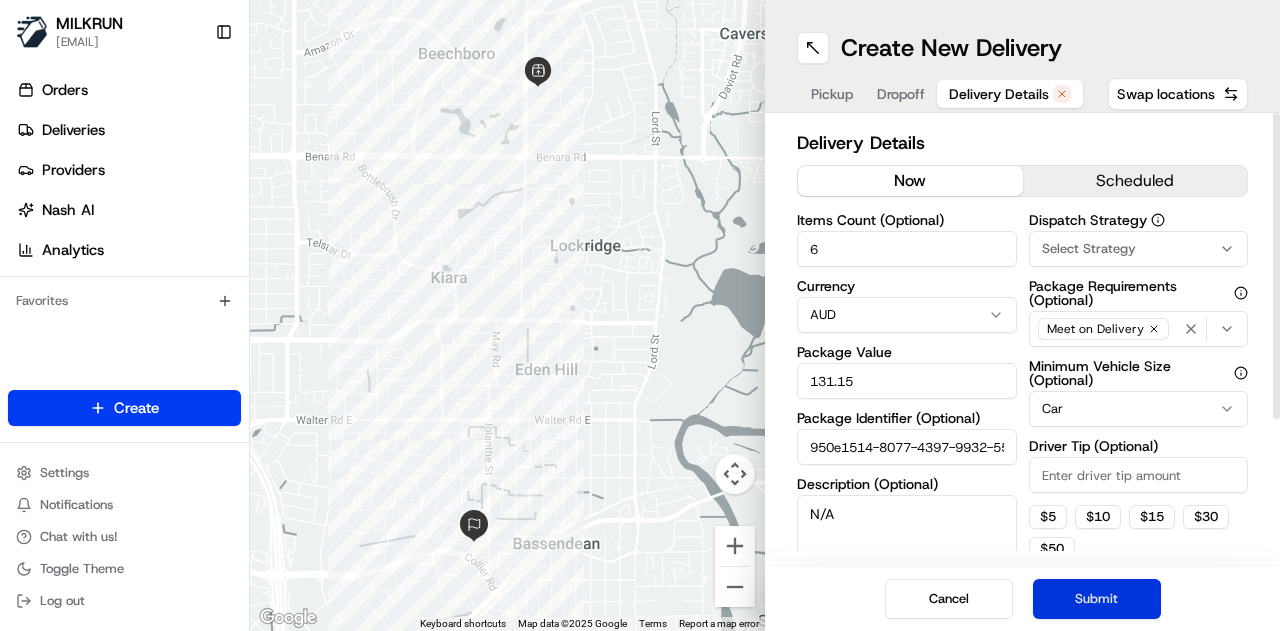 click on "Submit" at bounding box center (1097, 599) 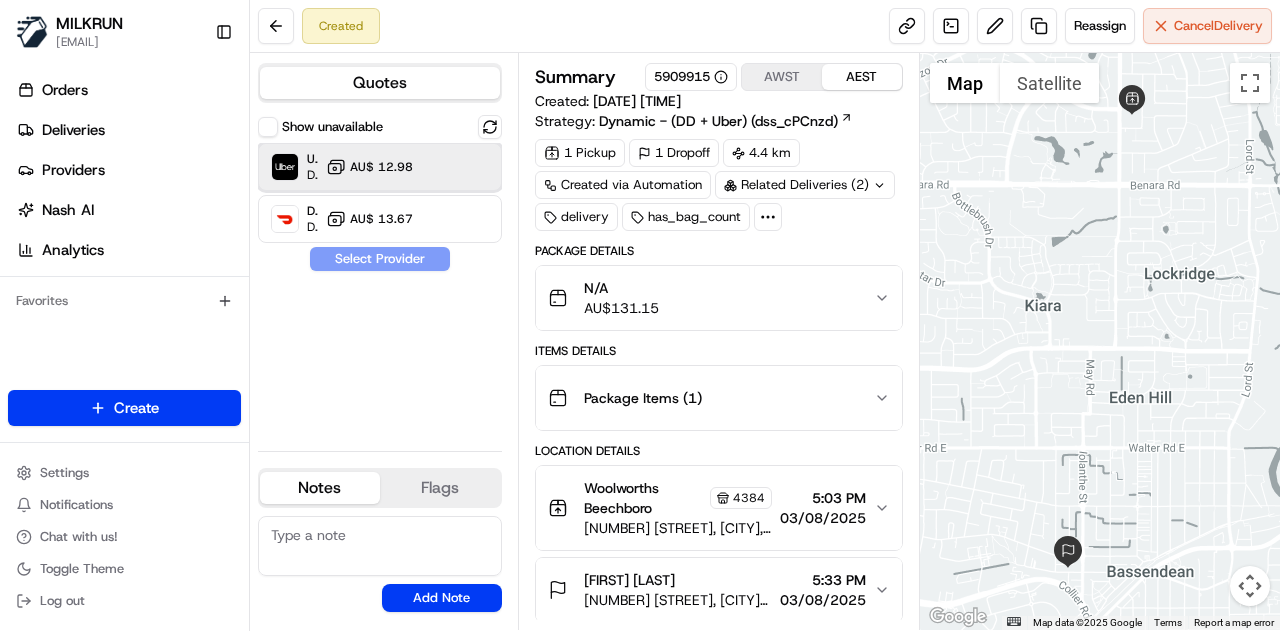 click on "Uber Dropoff ETA   28 minutes AU$   12.98" at bounding box center (380, 167) 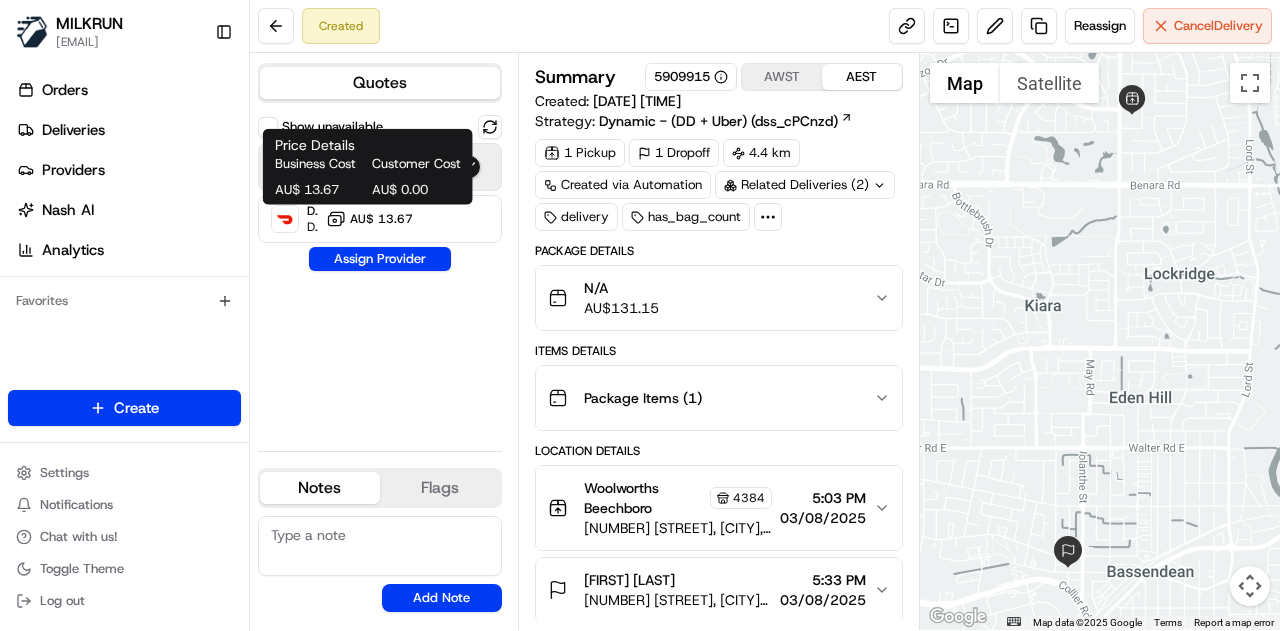 click on "Show unavailable Uber Dropoff ETA   28 minutes AU$   12.98 DoorDash Drive Dropoff ETA   47 minutes AU$   13.67 Assign Provider" at bounding box center (380, 275) 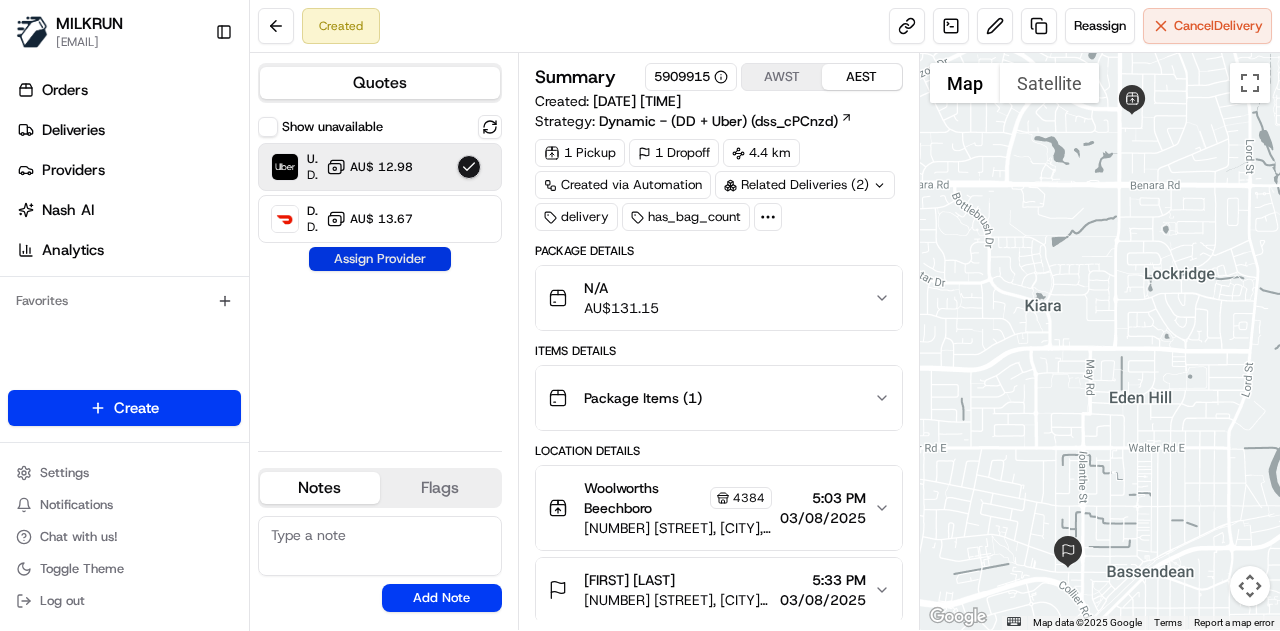 click on "Assign Provider" at bounding box center [380, 259] 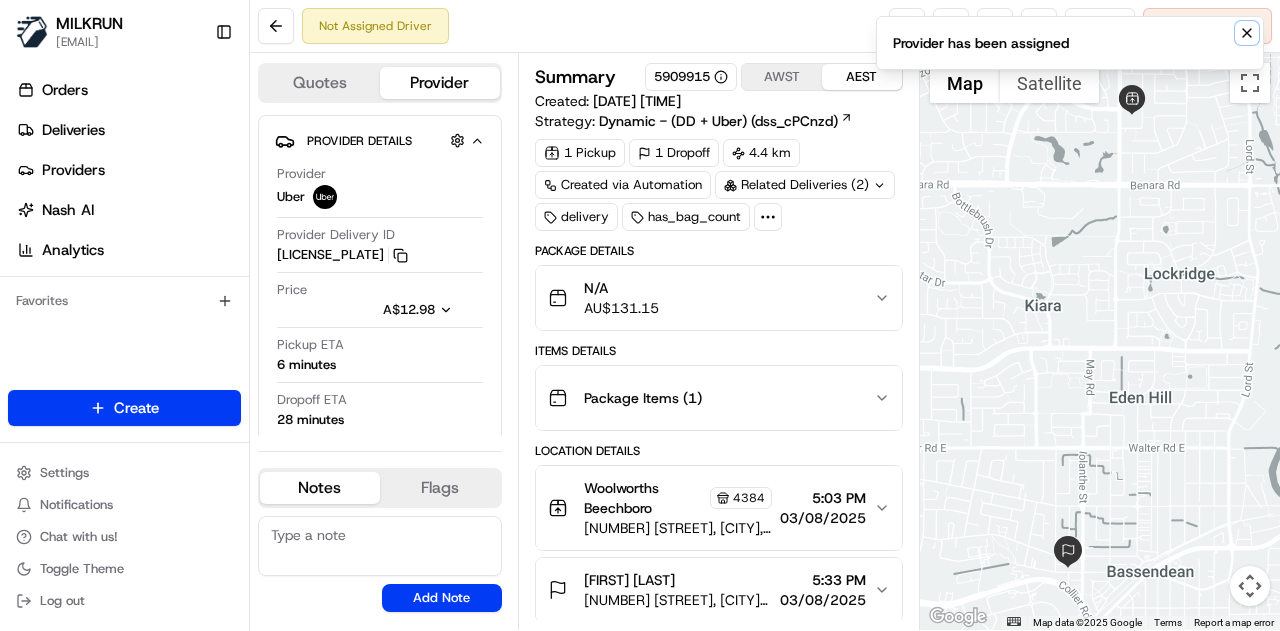 click 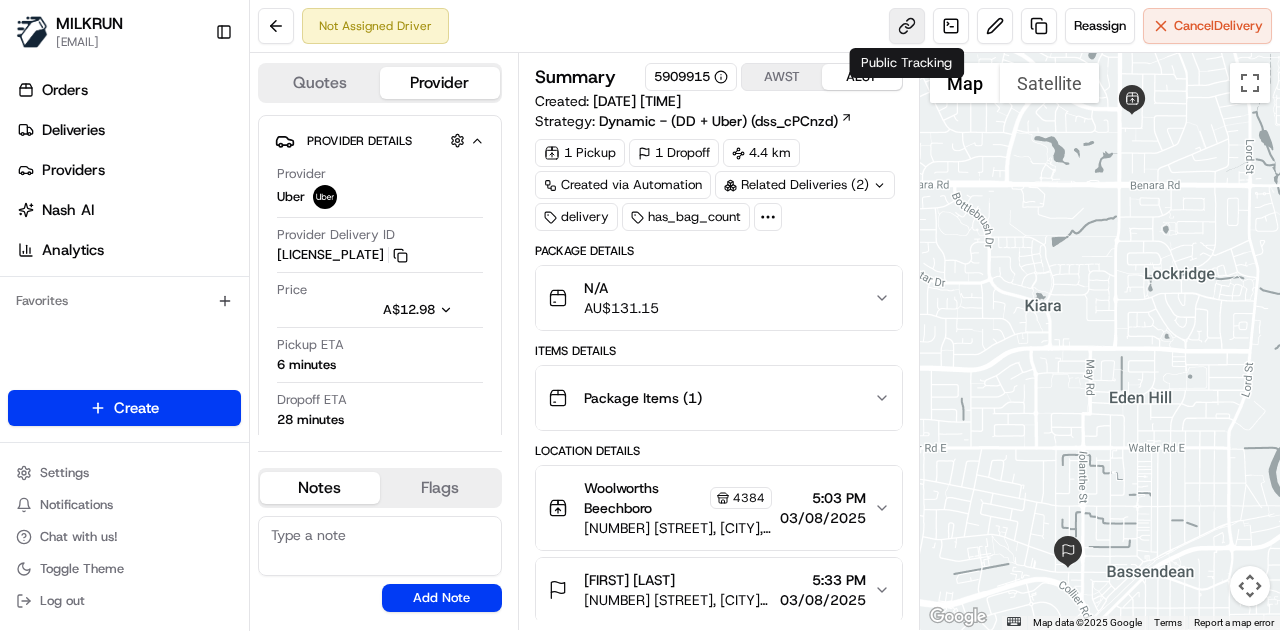 click at bounding box center (907, 26) 